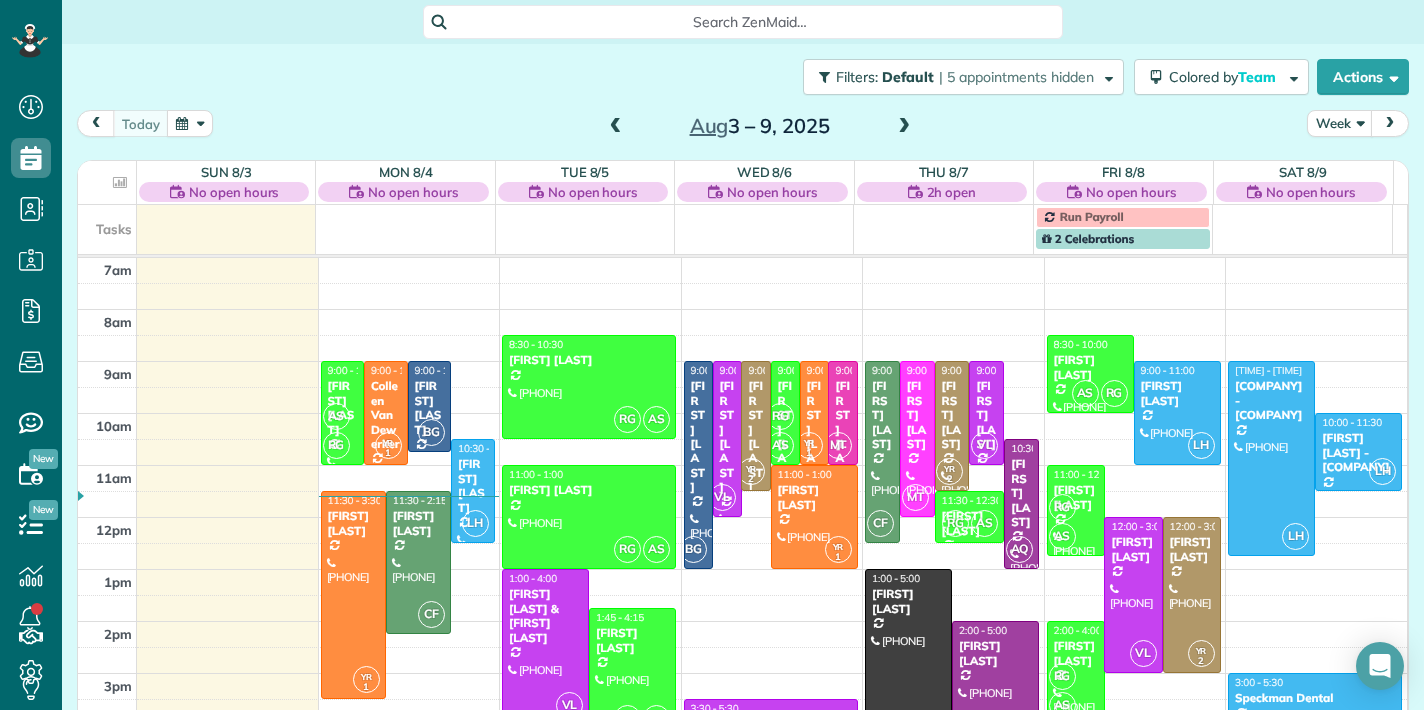 scroll, scrollTop: 0, scrollLeft: 0, axis: both 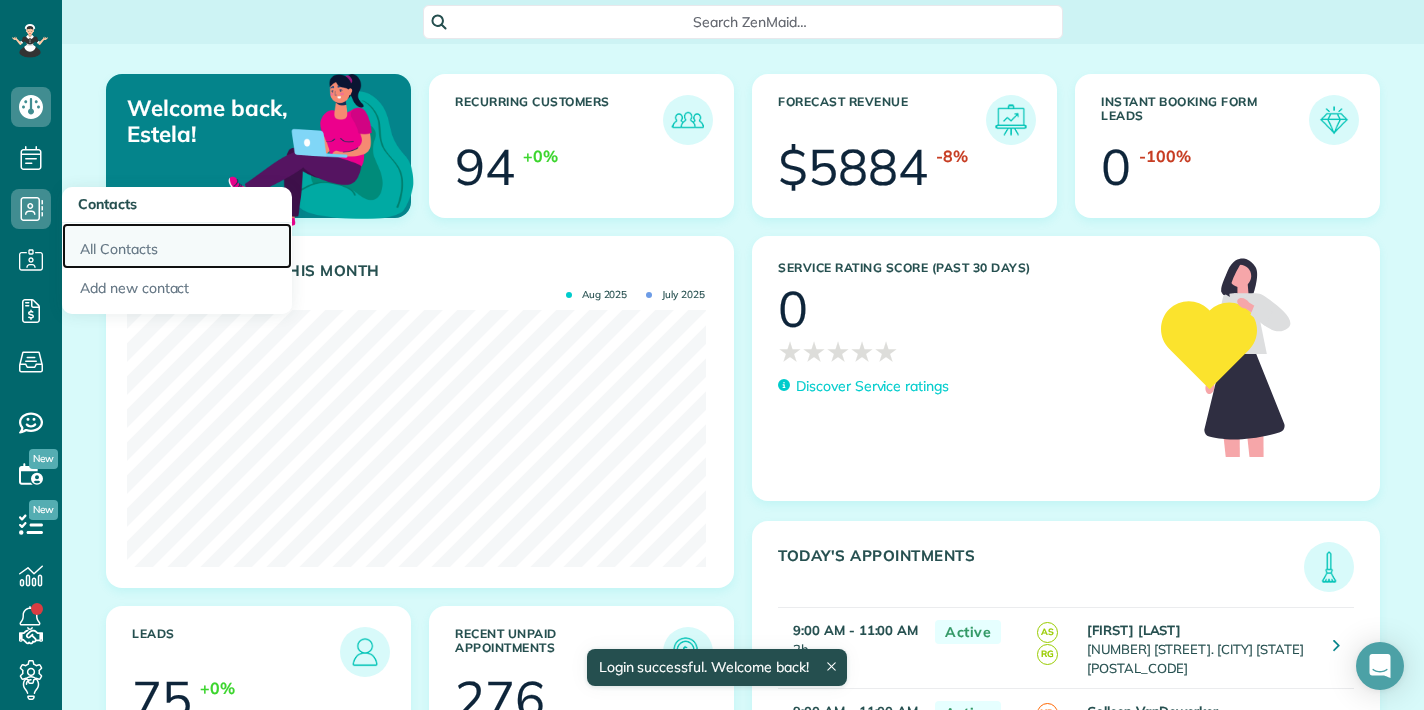 click on "All Contacts" at bounding box center (177, 246) 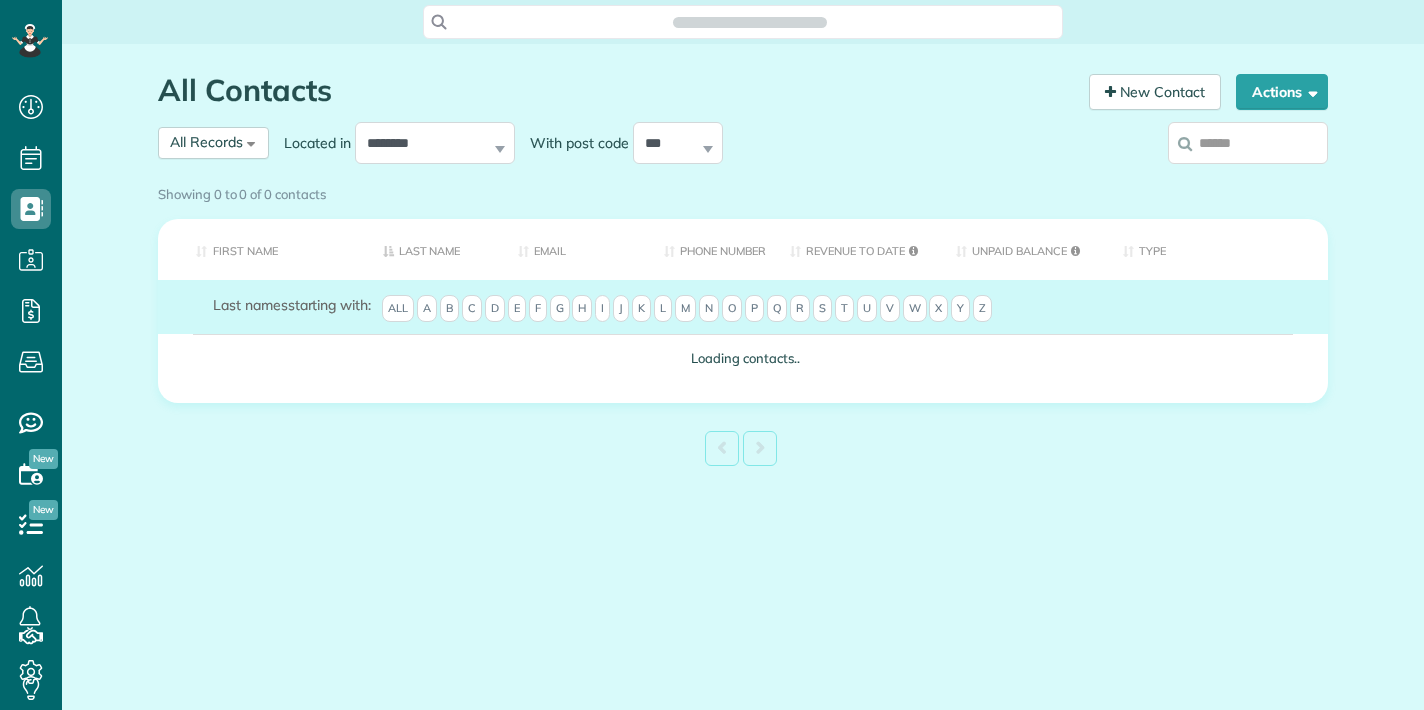 scroll, scrollTop: 0, scrollLeft: 0, axis: both 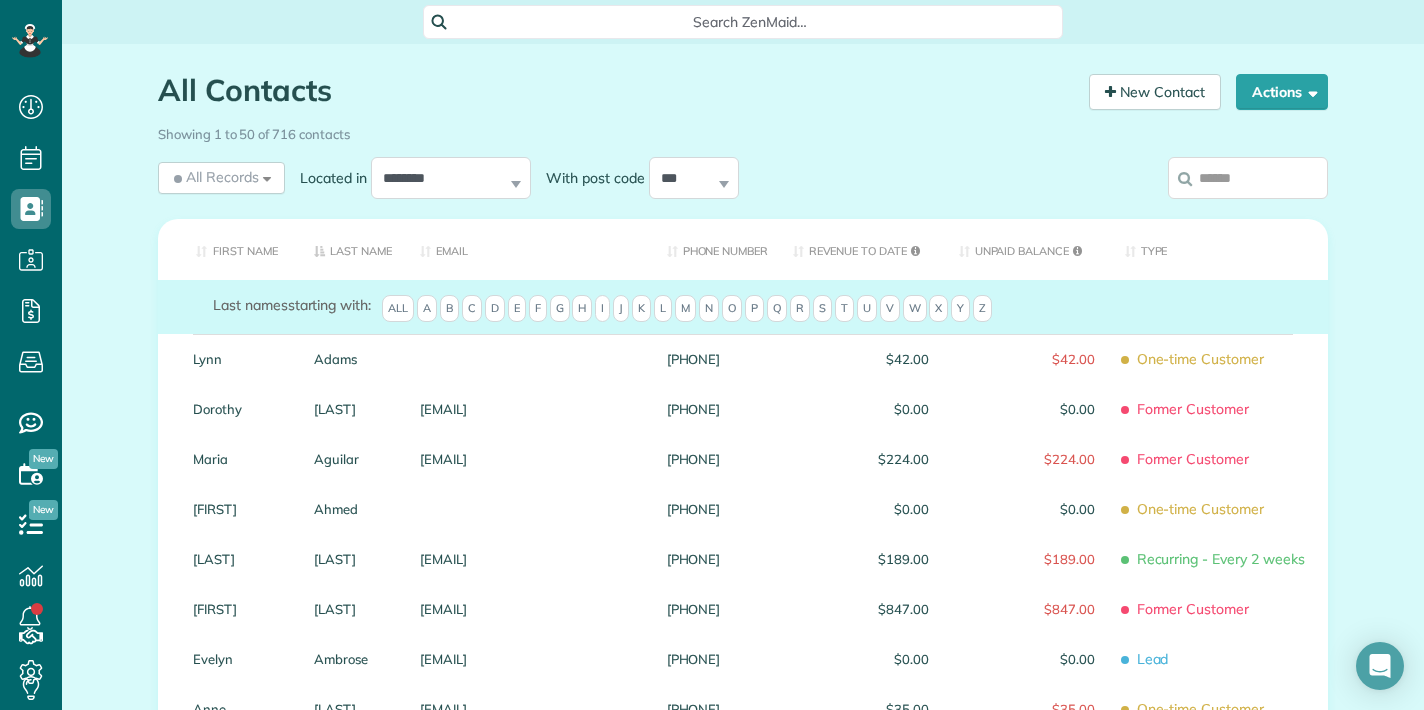 click at bounding box center (1248, 178) 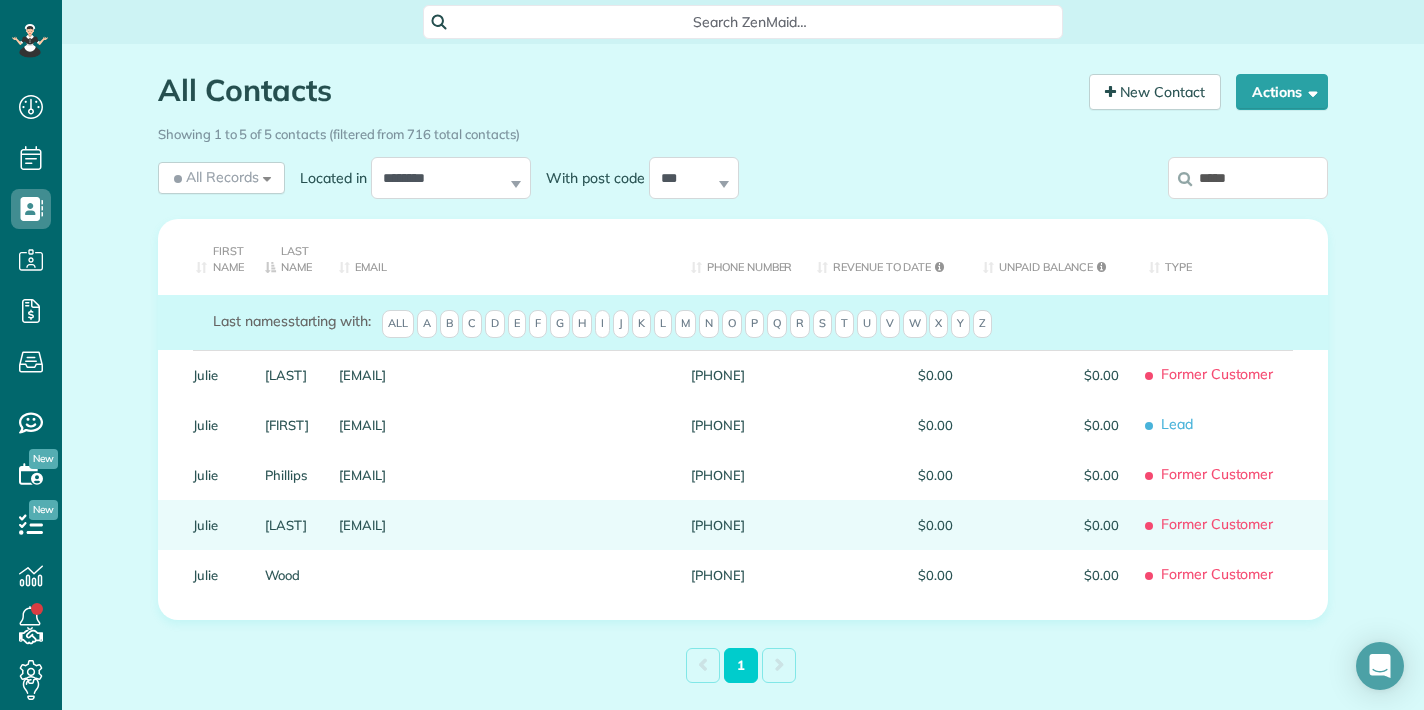 type on "*****" 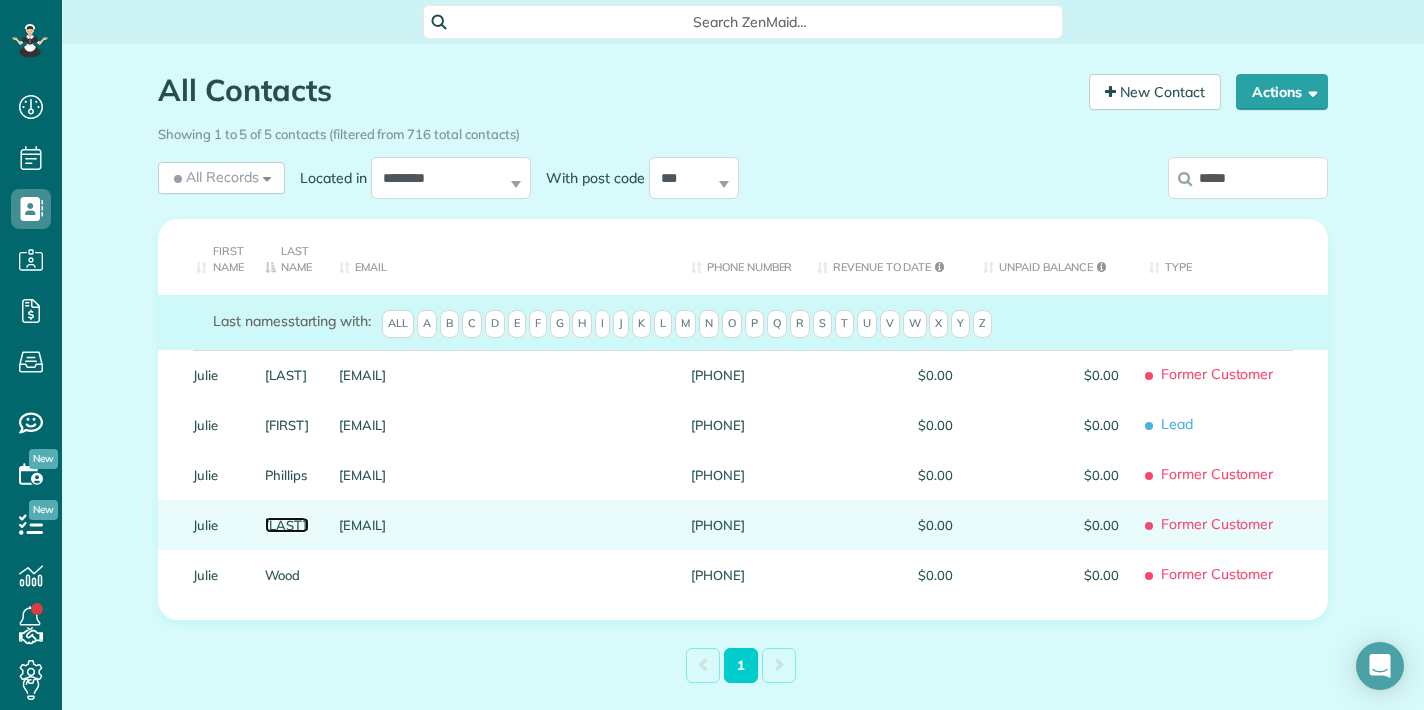 click on "[LAST]" at bounding box center [287, 525] 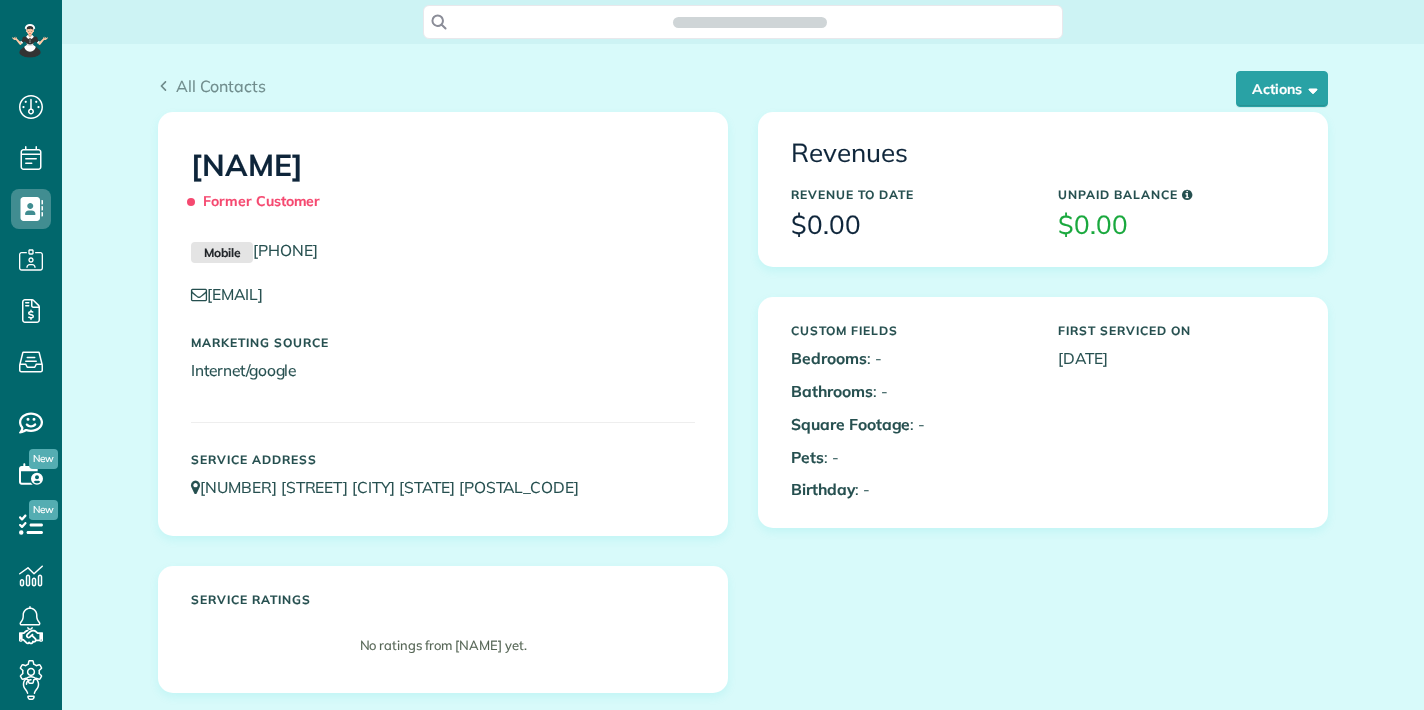 scroll, scrollTop: 0, scrollLeft: 0, axis: both 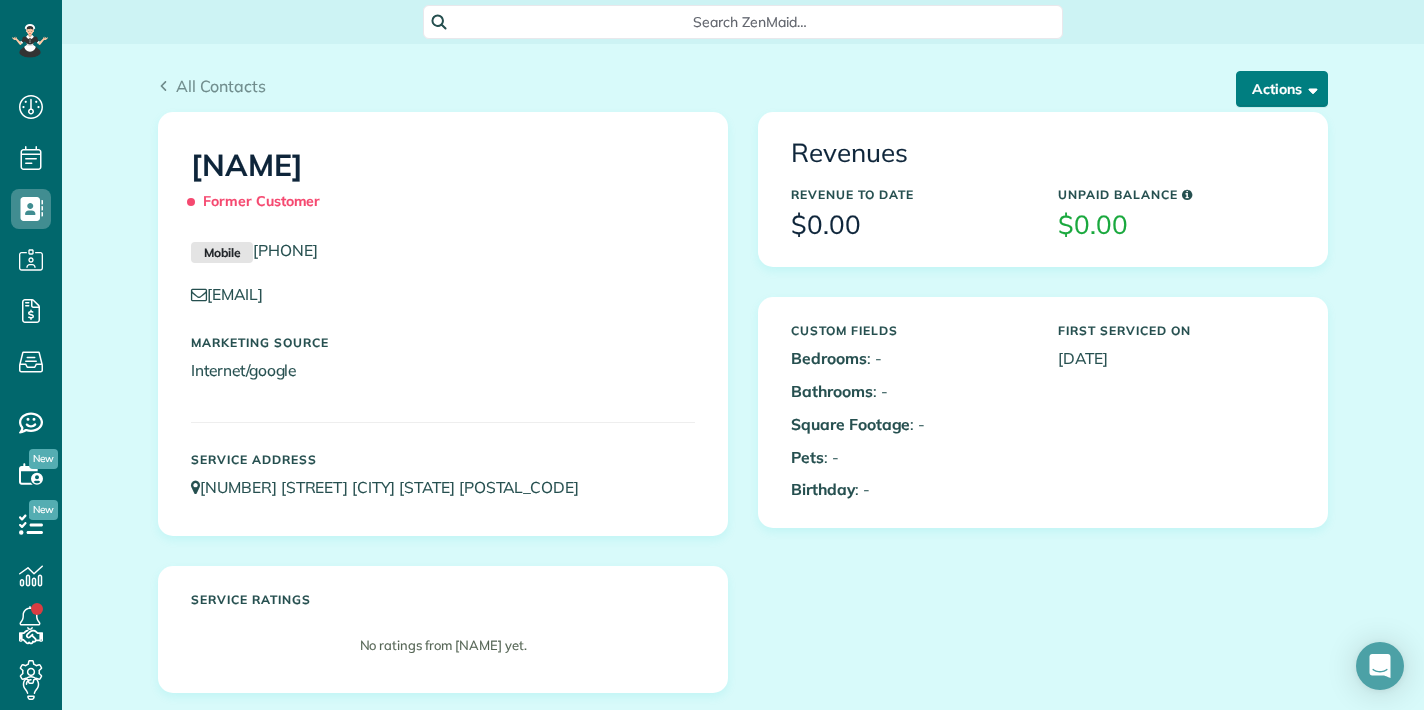 click on "Actions" at bounding box center [1282, 89] 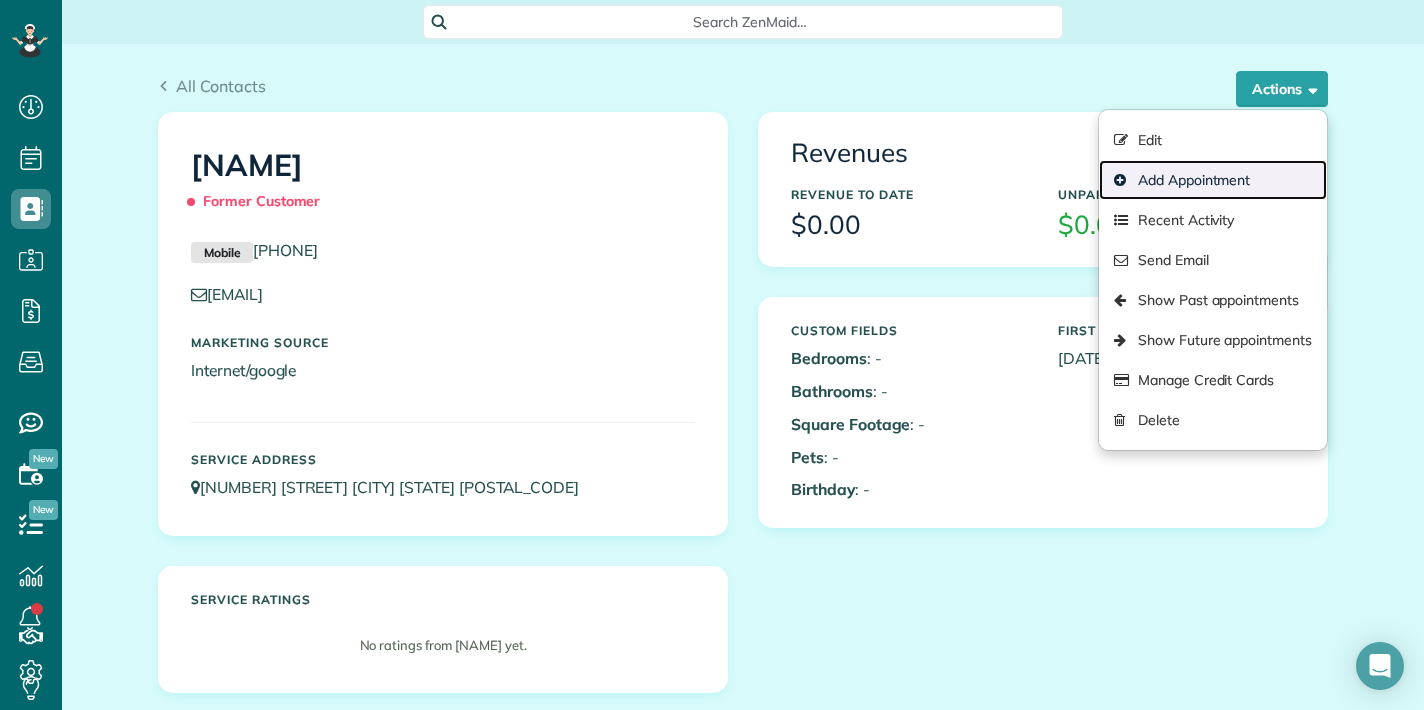 click on "Add Appointment" at bounding box center [1213, 180] 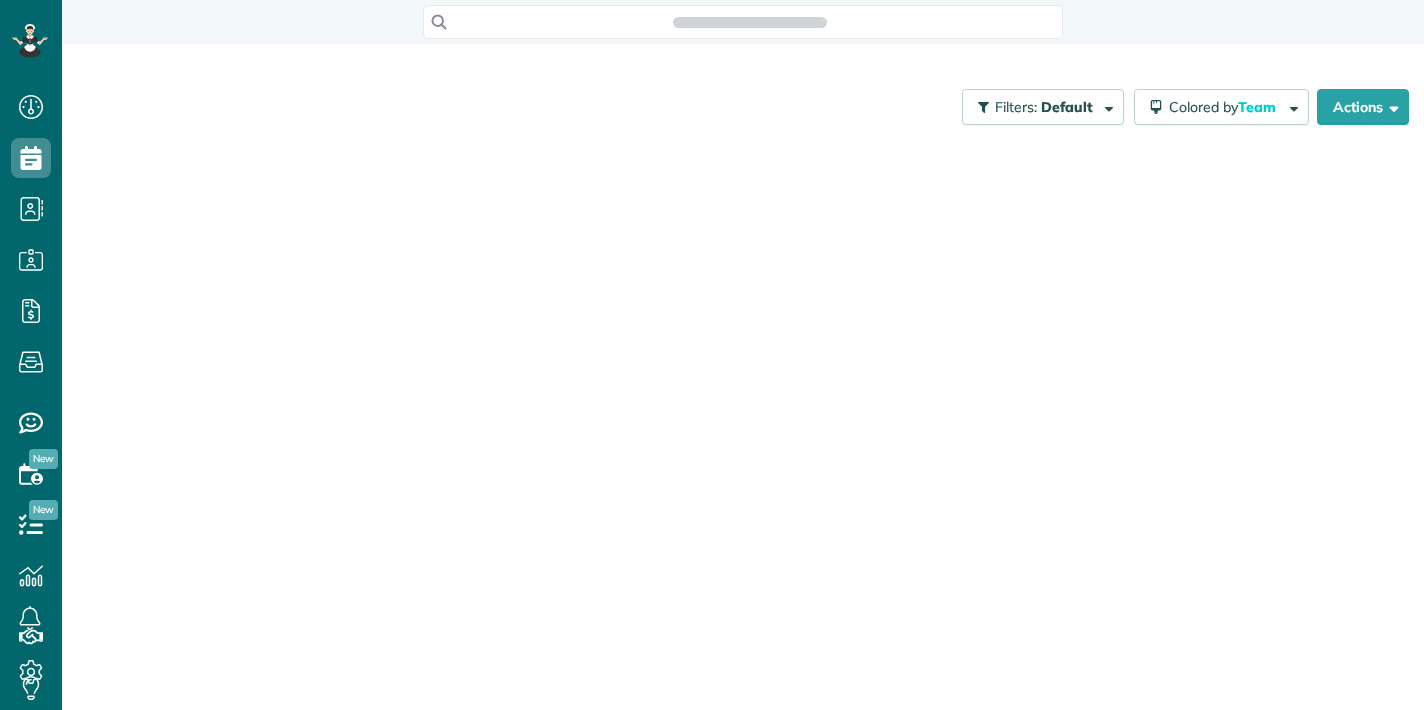 scroll, scrollTop: 0, scrollLeft: 0, axis: both 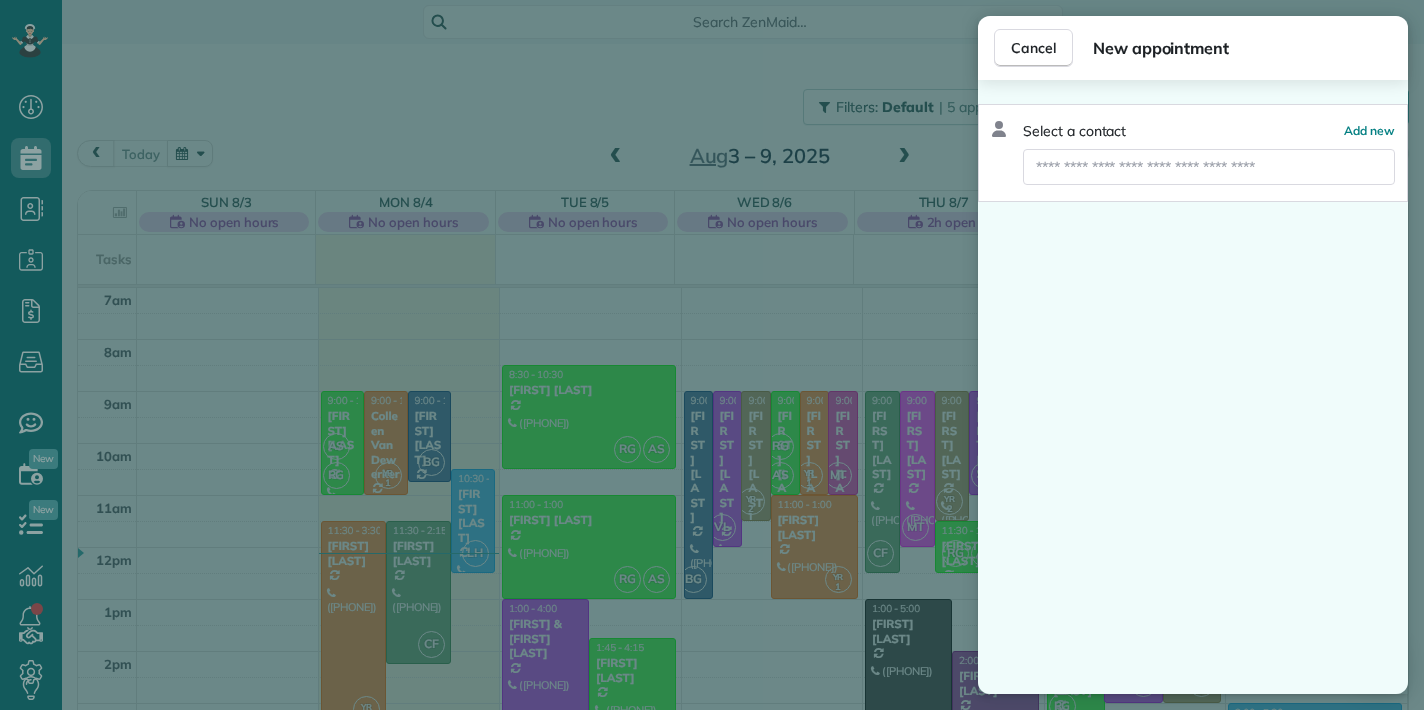 type on "**********" 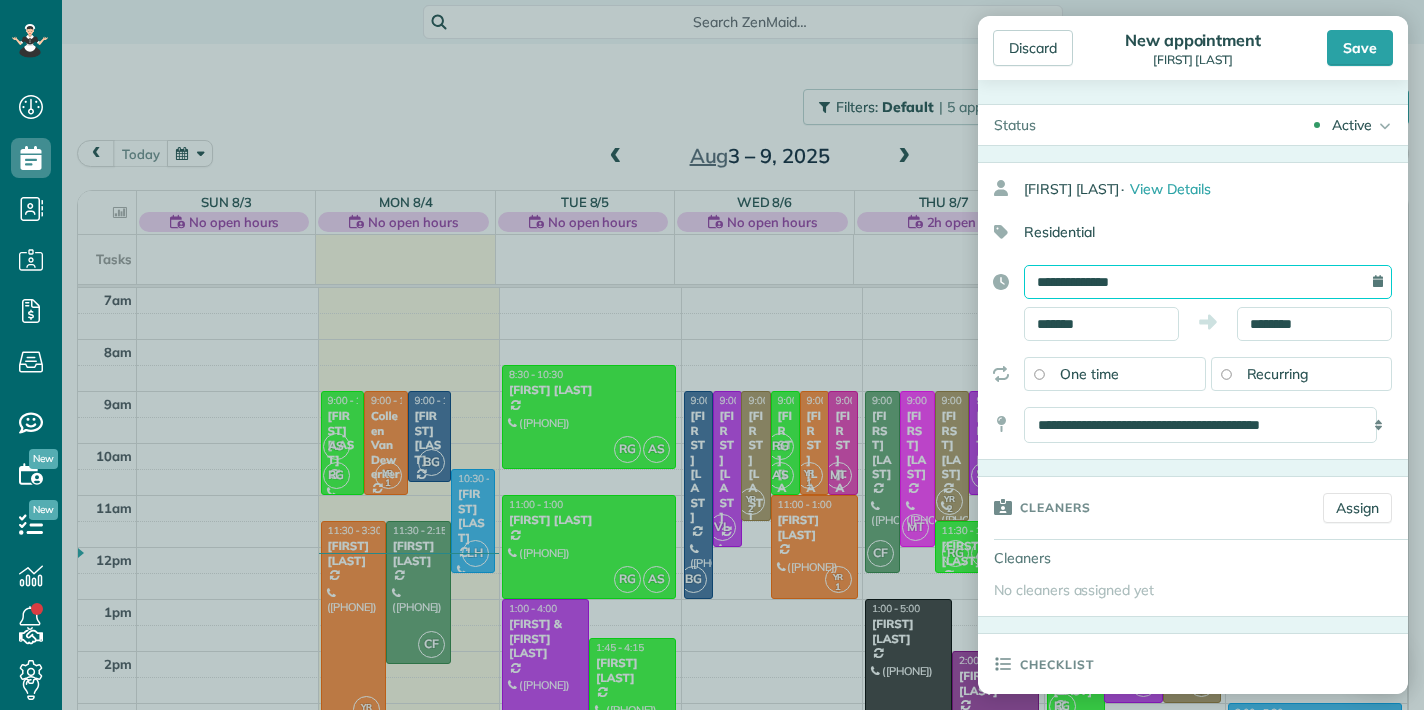 click on "**********" at bounding box center (1208, 282) 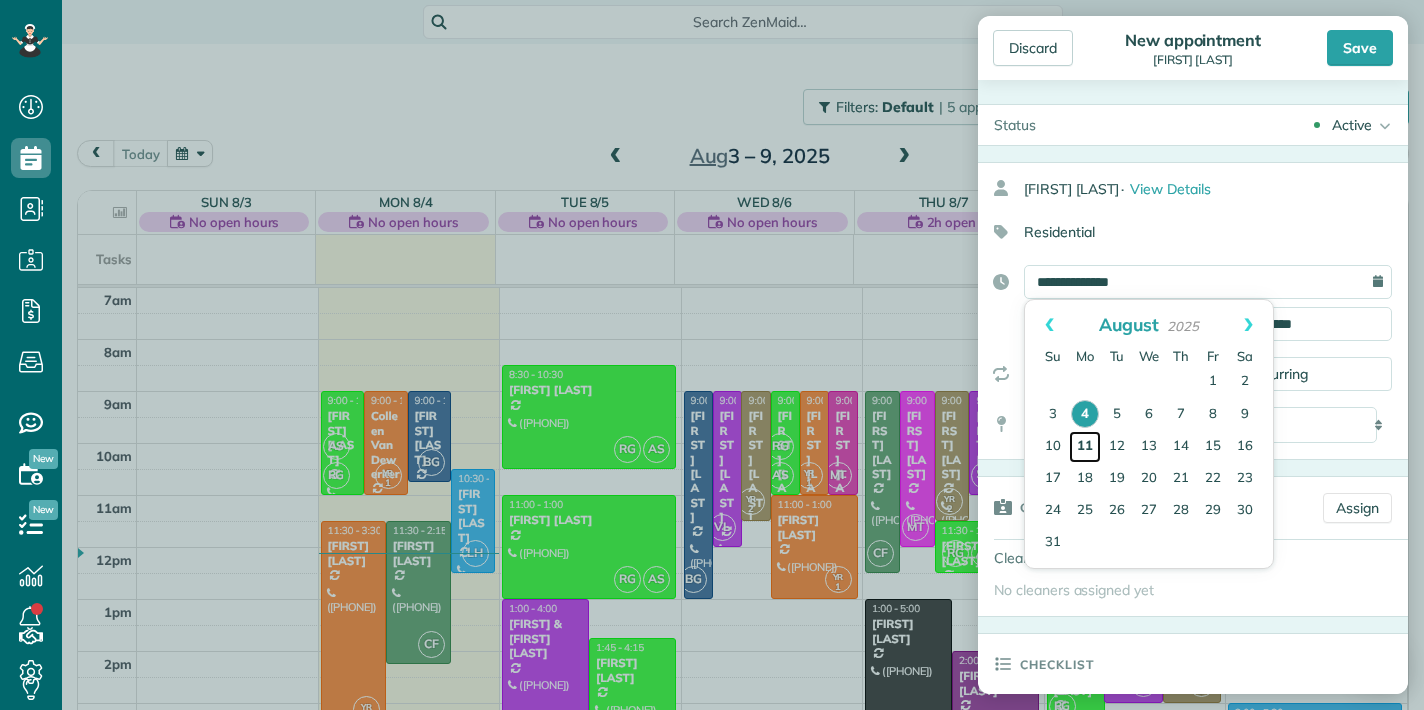 click on "11" at bounding box center [1085, 447] 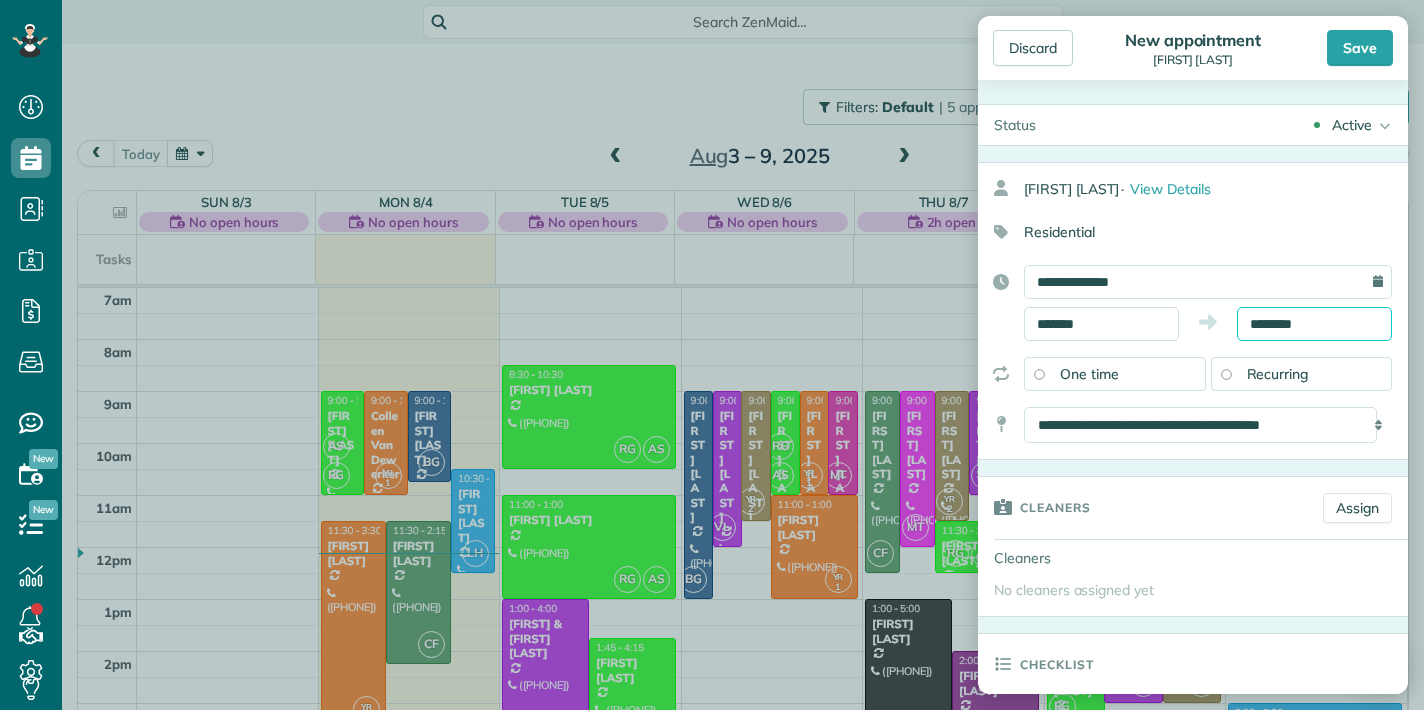 click on "********" at bounding box center [1314, 324] 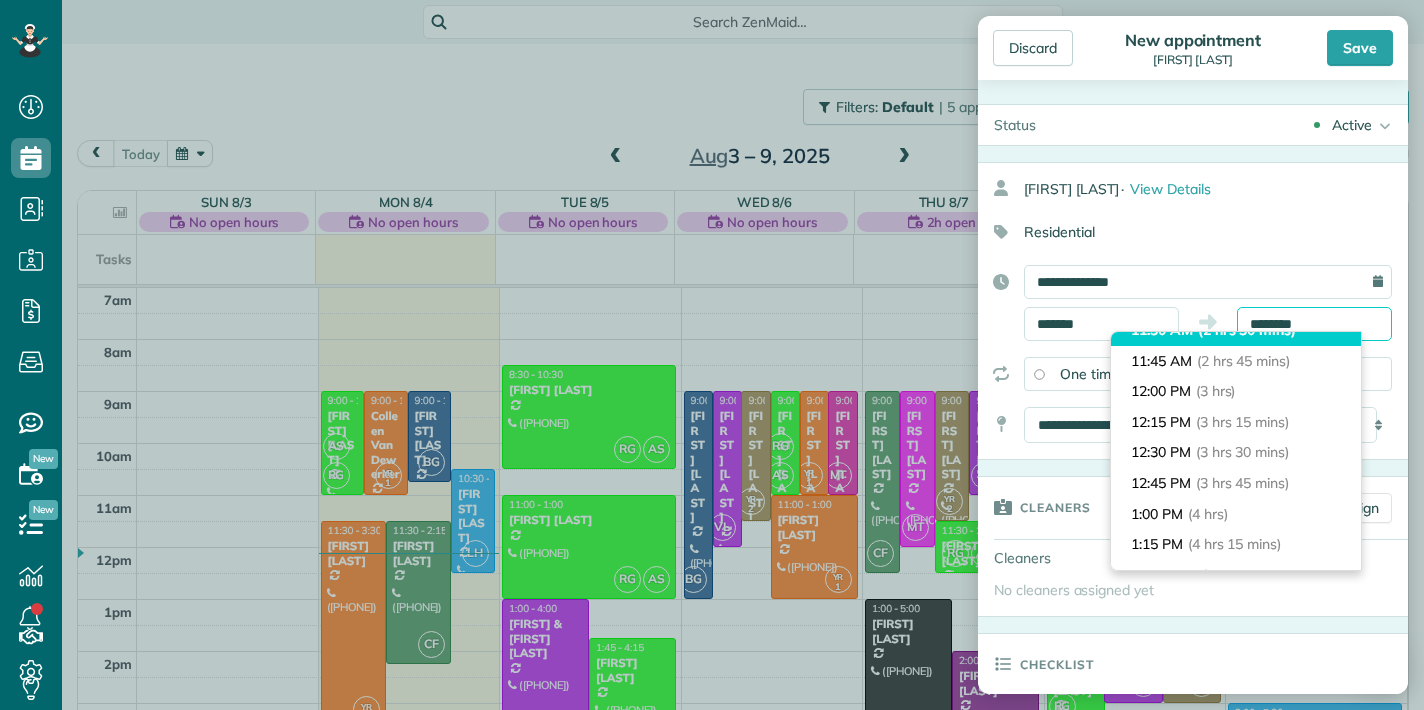 scroll, scrollTop: 351, scrollLeft: 0, axis: vertical 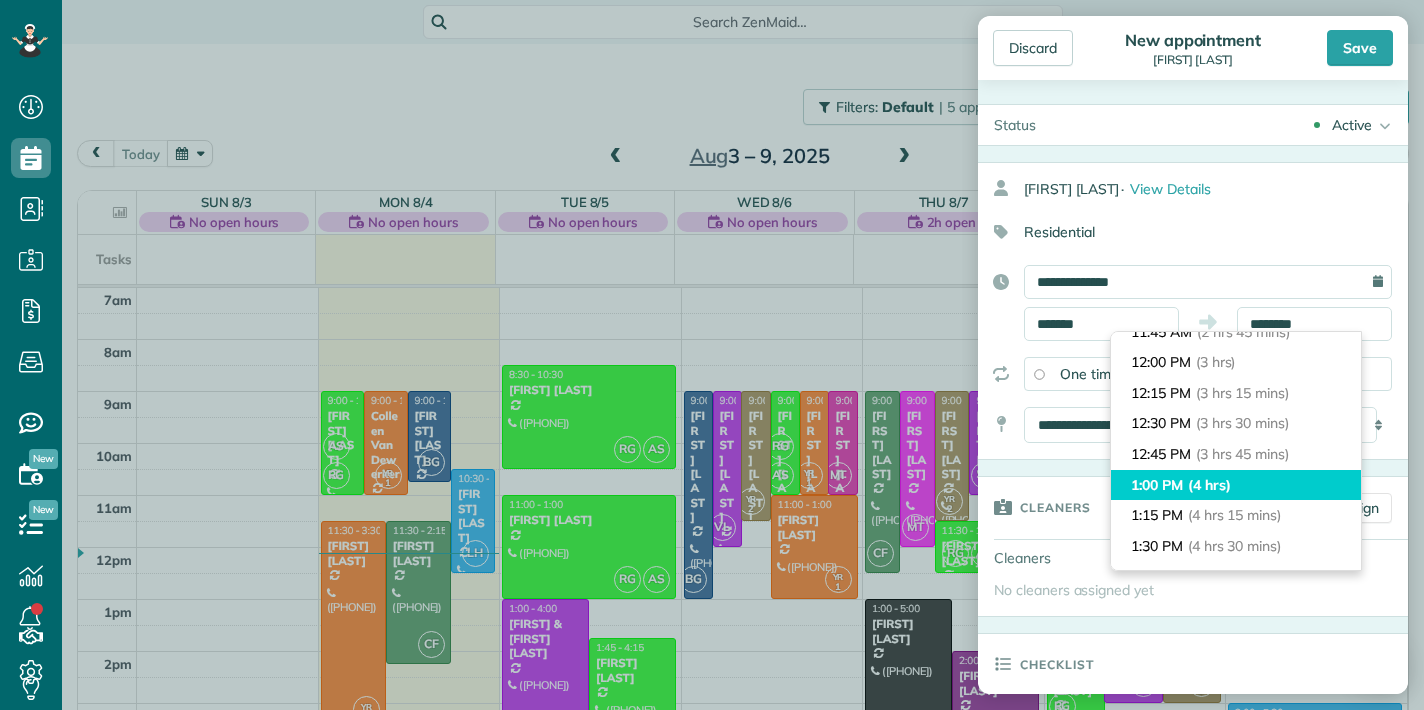 type on "*******" 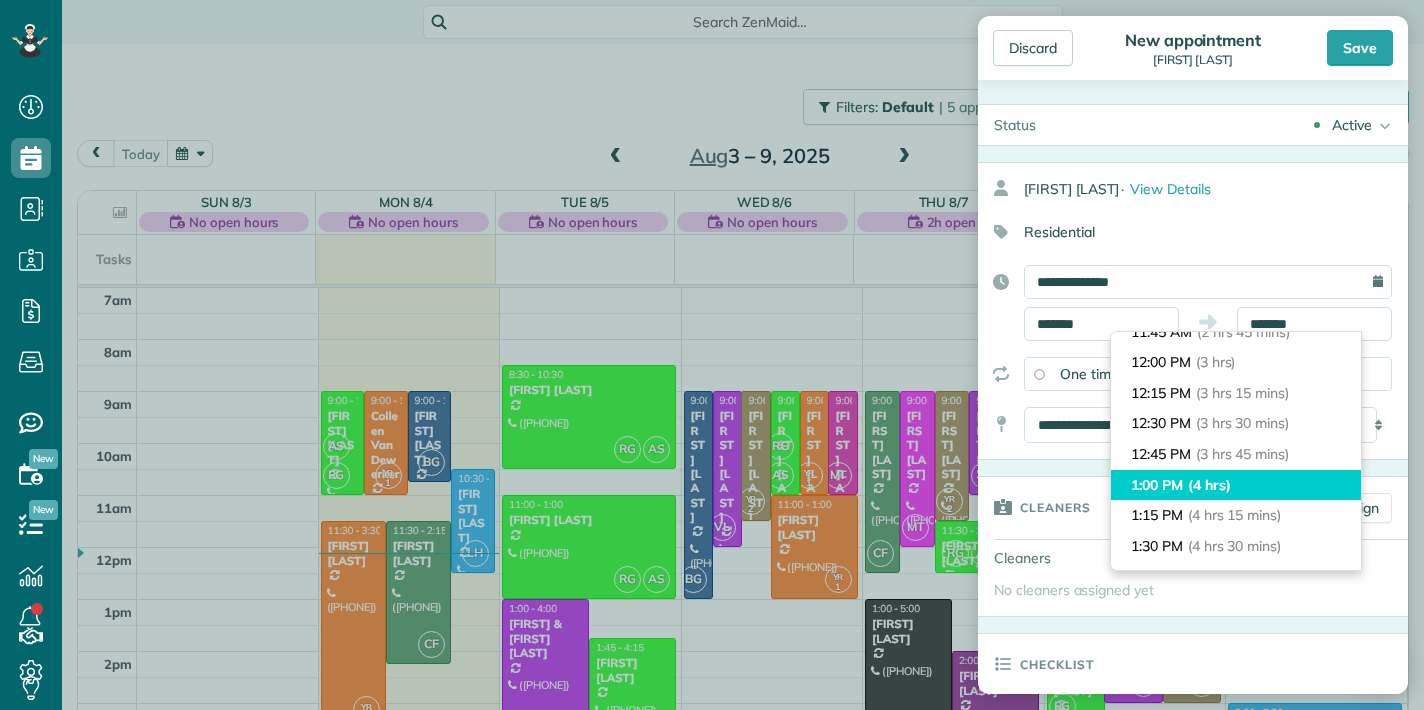click on "(4 hrs)" at bounding box center (1209, 485) 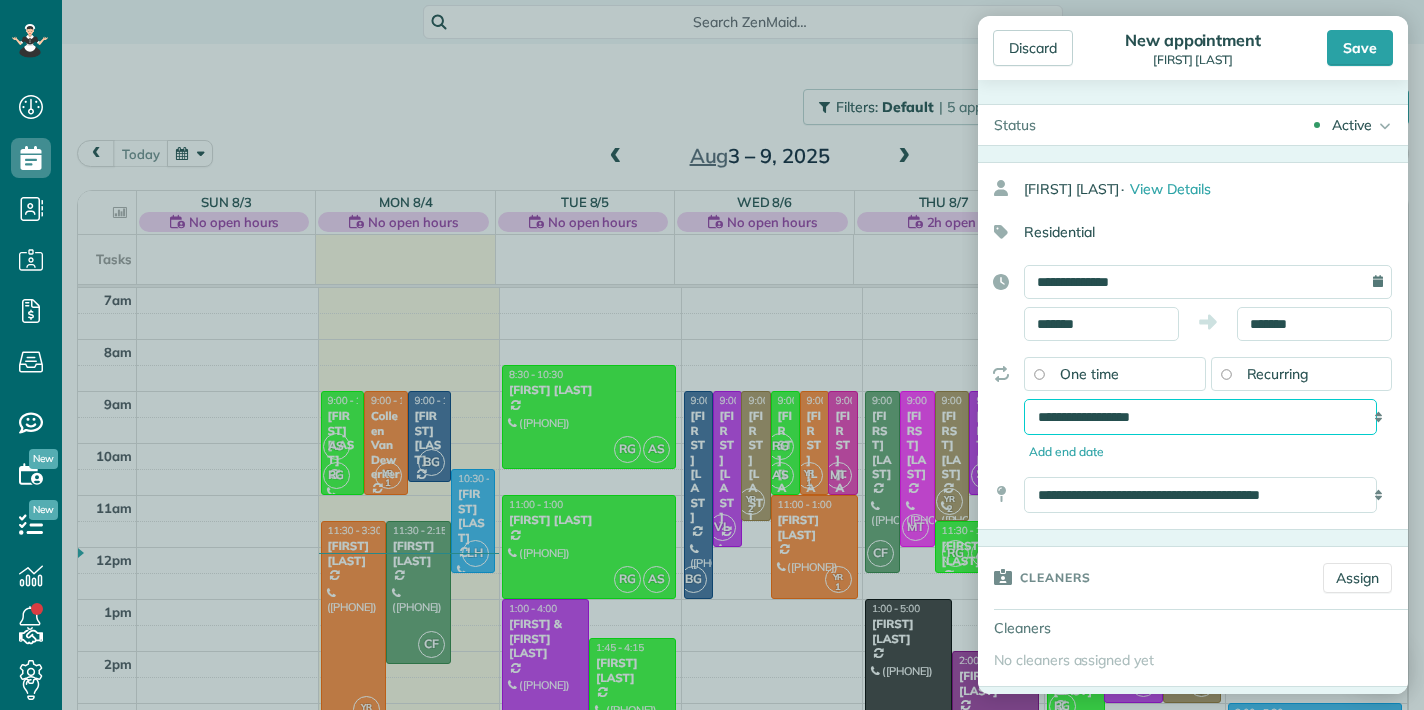 click on "**********" at bounding box center (1200, 417) 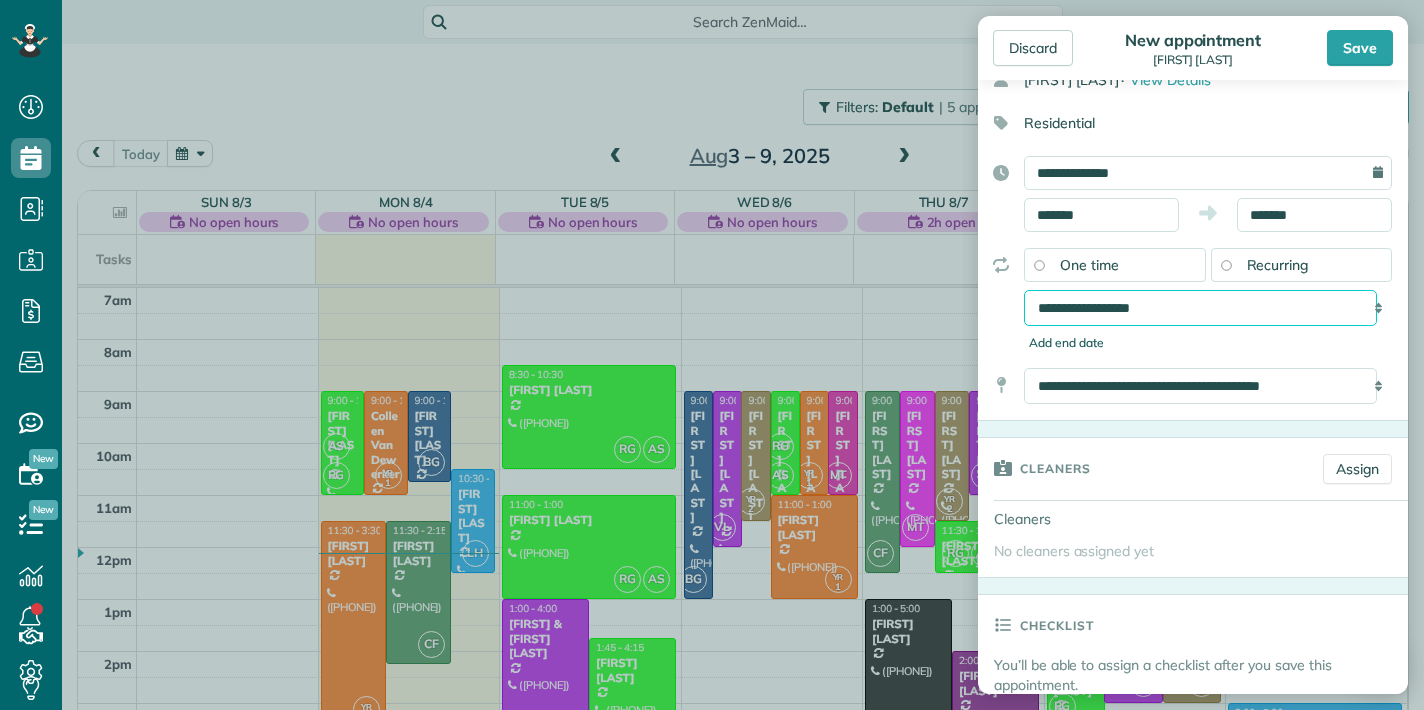 scroll, scrollTop: 133, scrollLeft: 0, axis: vertical 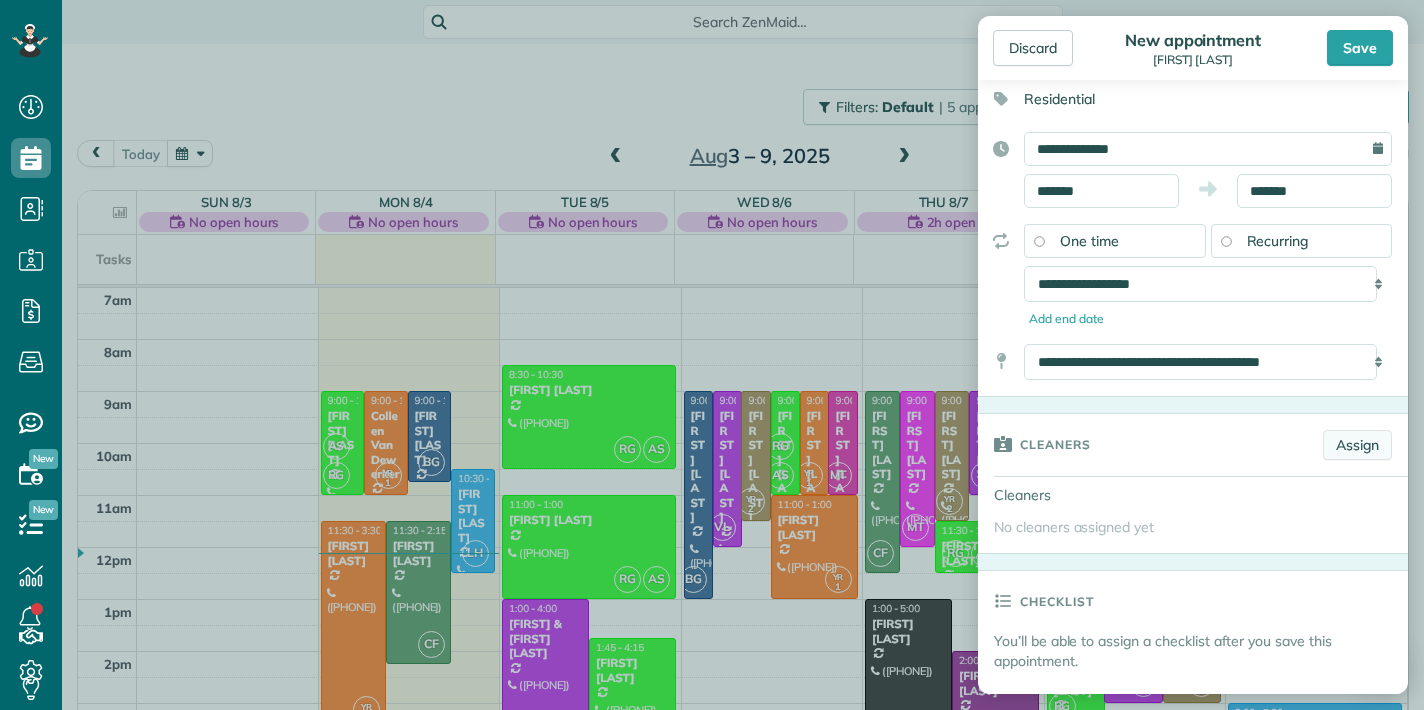click on "Assign" at bounding box center [1357, 445] 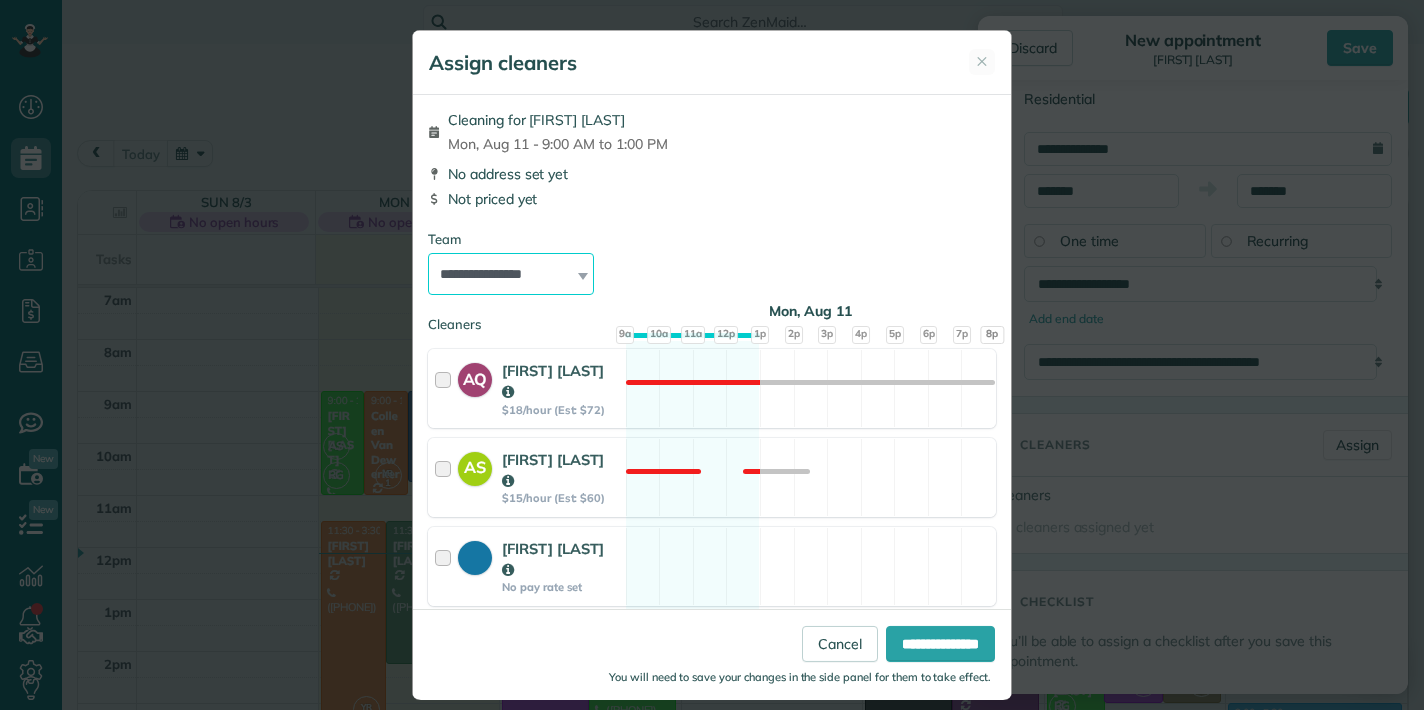 click on "**********" at bounding box center [511, 274] 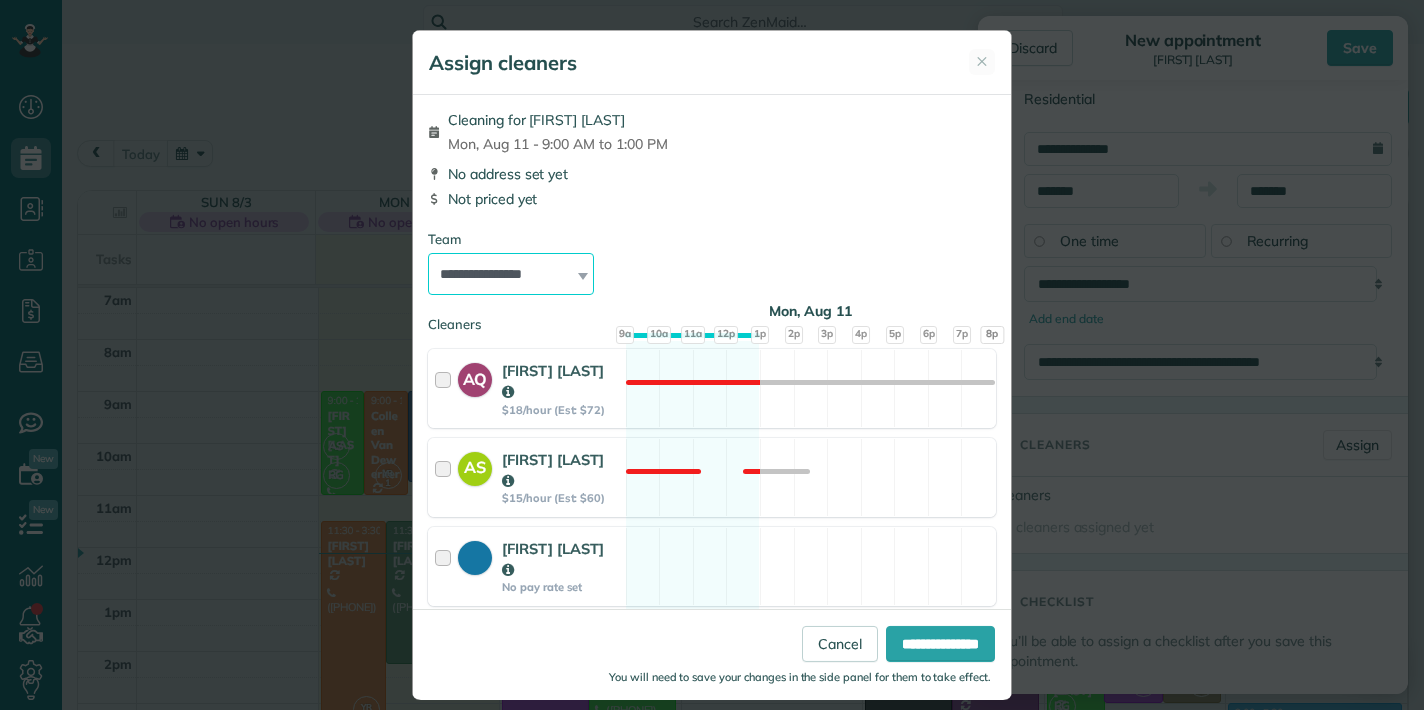 select on "*****" 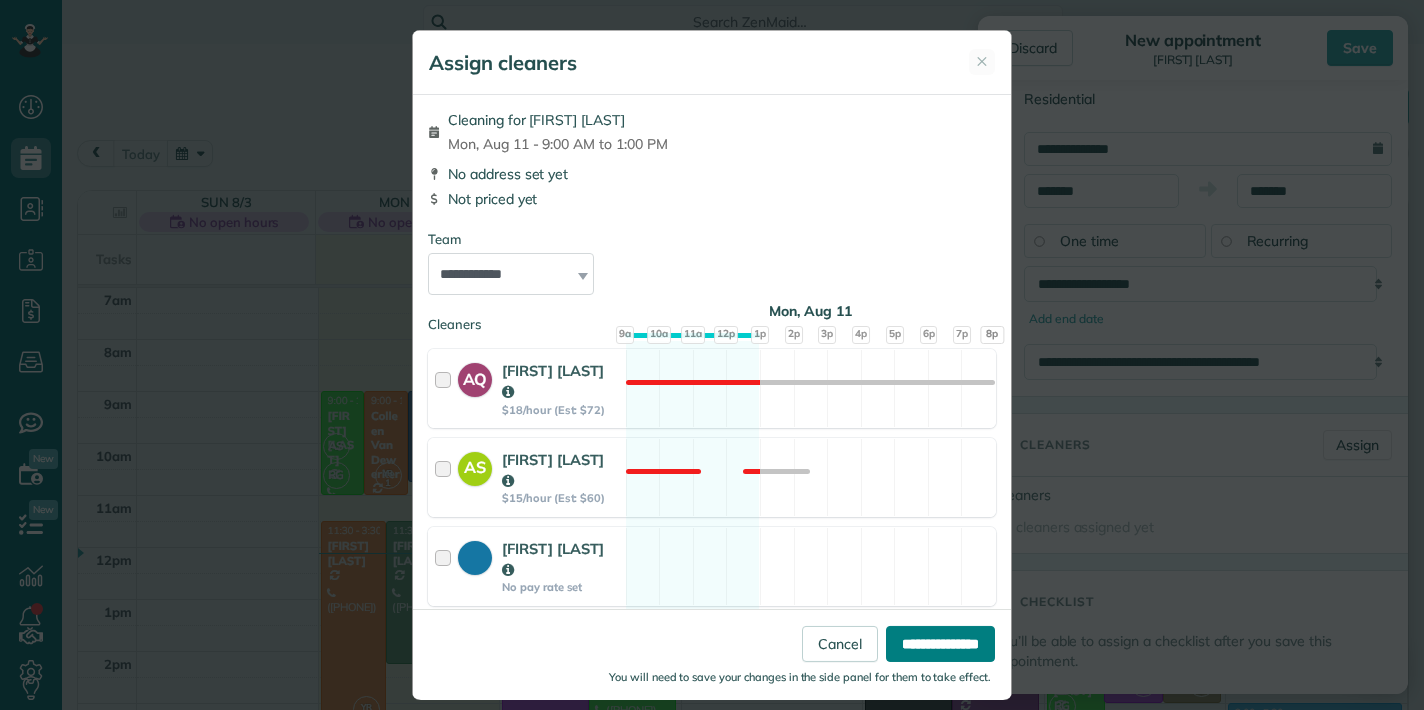 click on "**********" at bounding box center (940, 643) 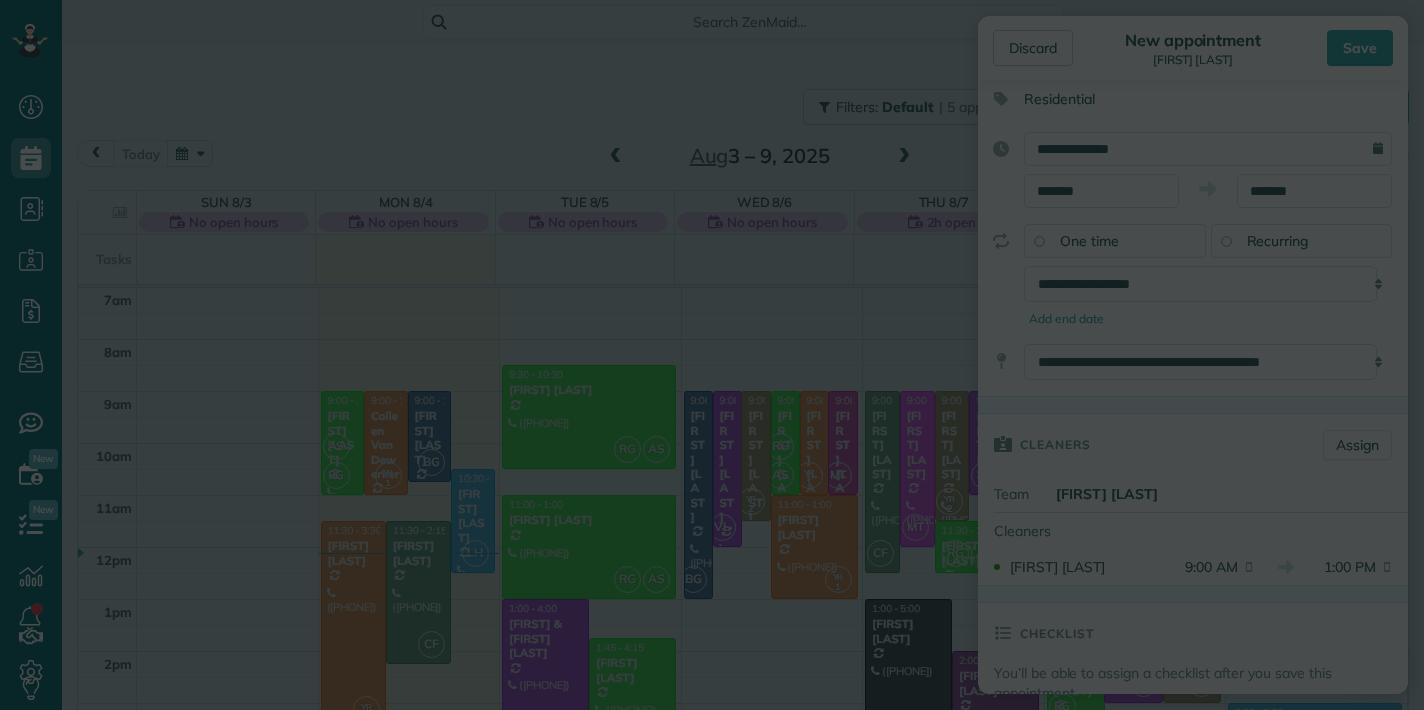 type on "*******" 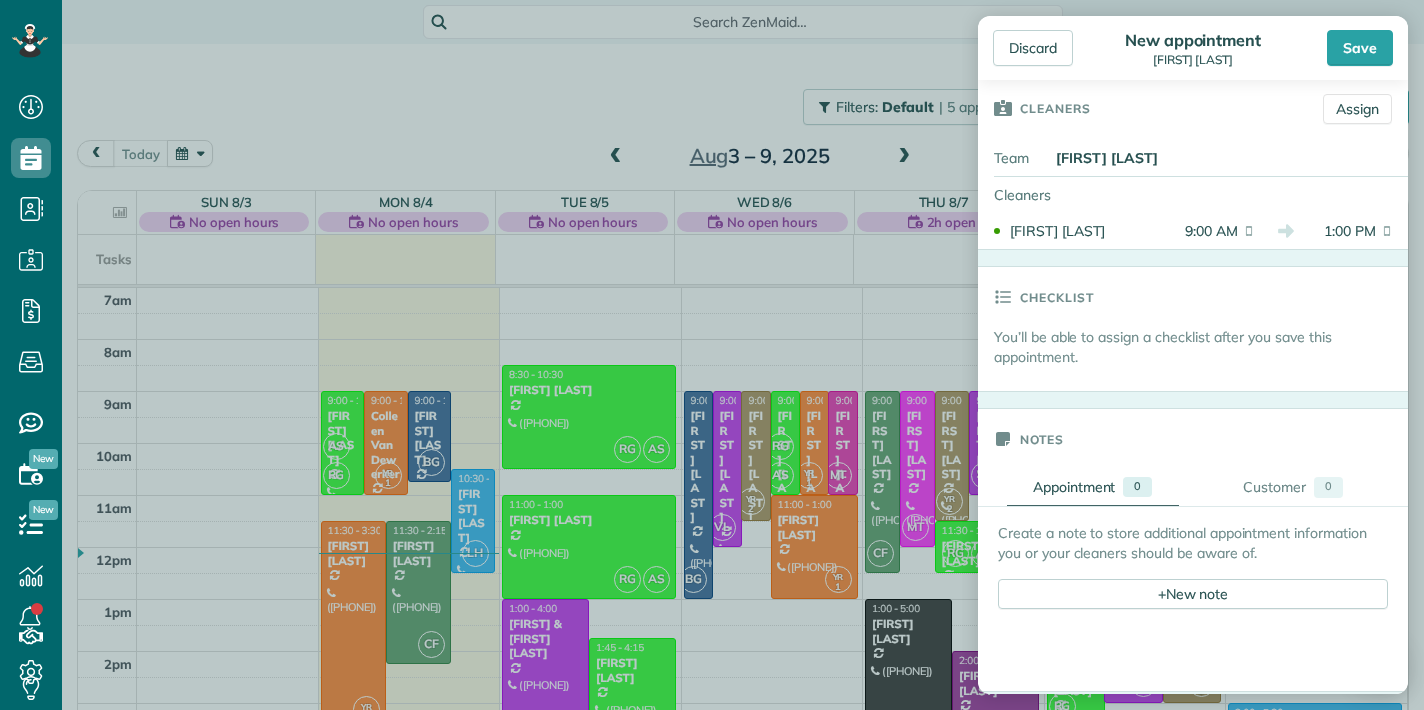 scroll, scrollTop: 472, scrollLeft: 0, axis: vertical 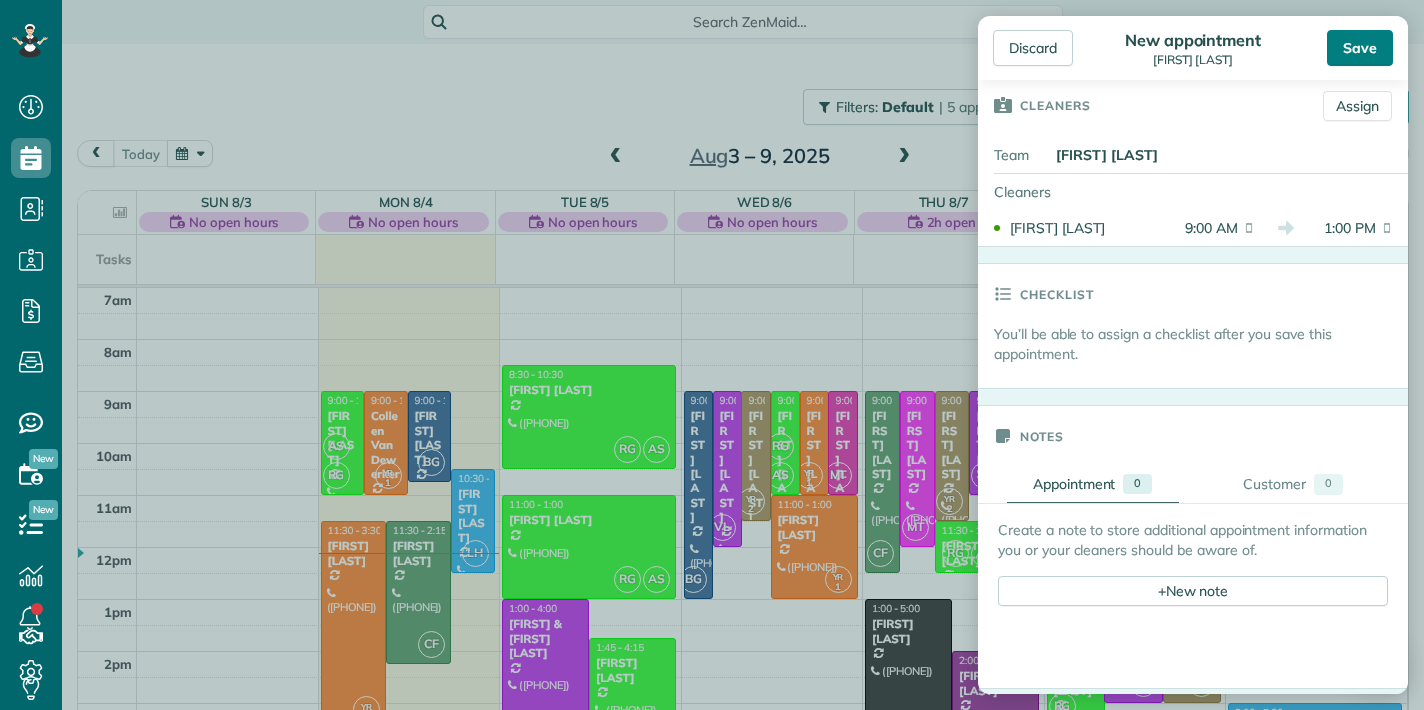 click on "Save" at bounding box center [1360, 48] 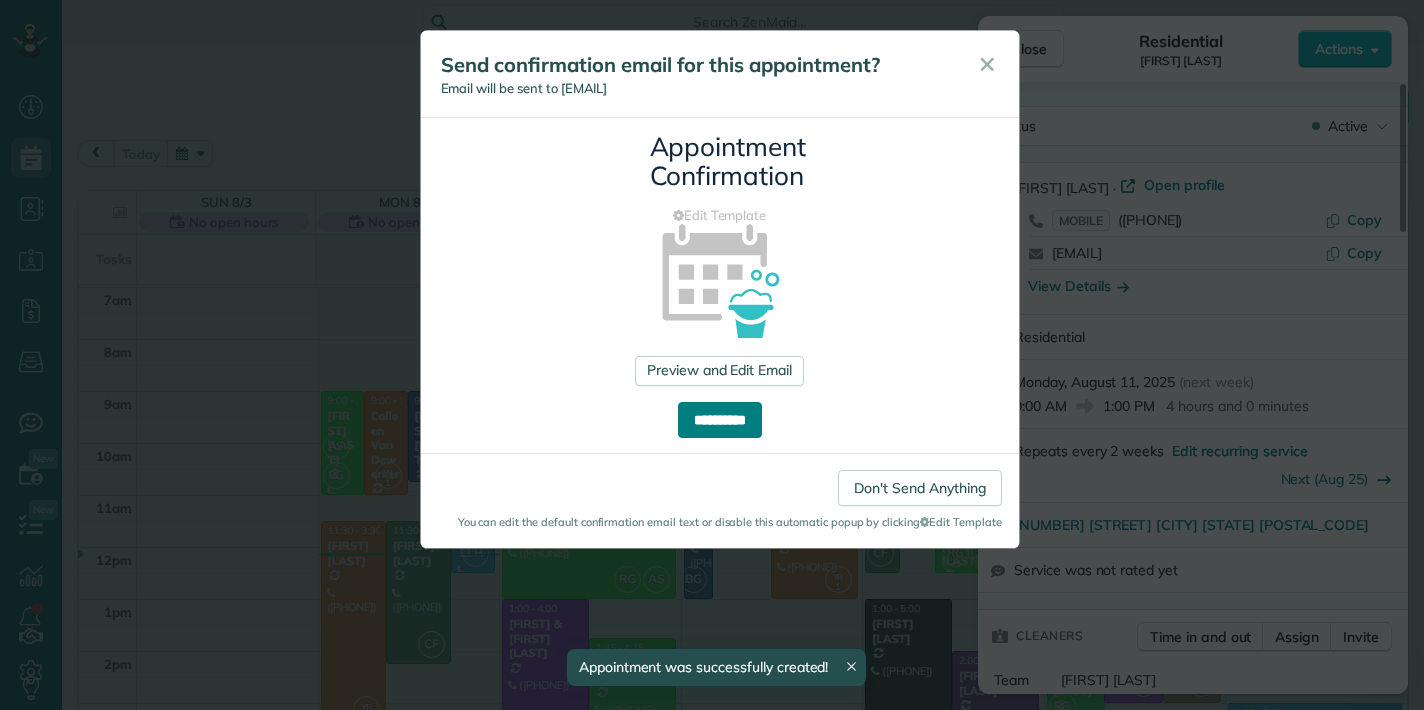 click on "**********" at bounding box center [720, 420] 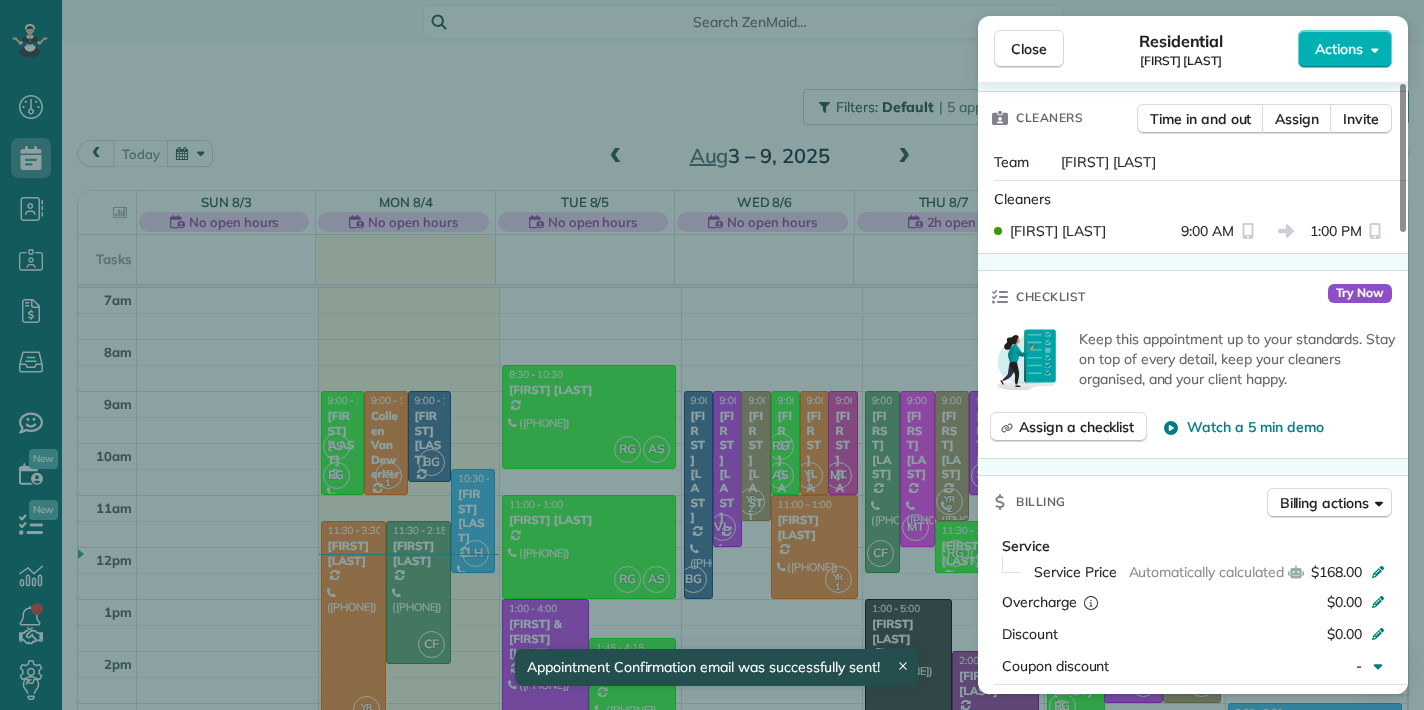 scroll, scrollTop: 520, scrollLeft: 0, axis: vertical 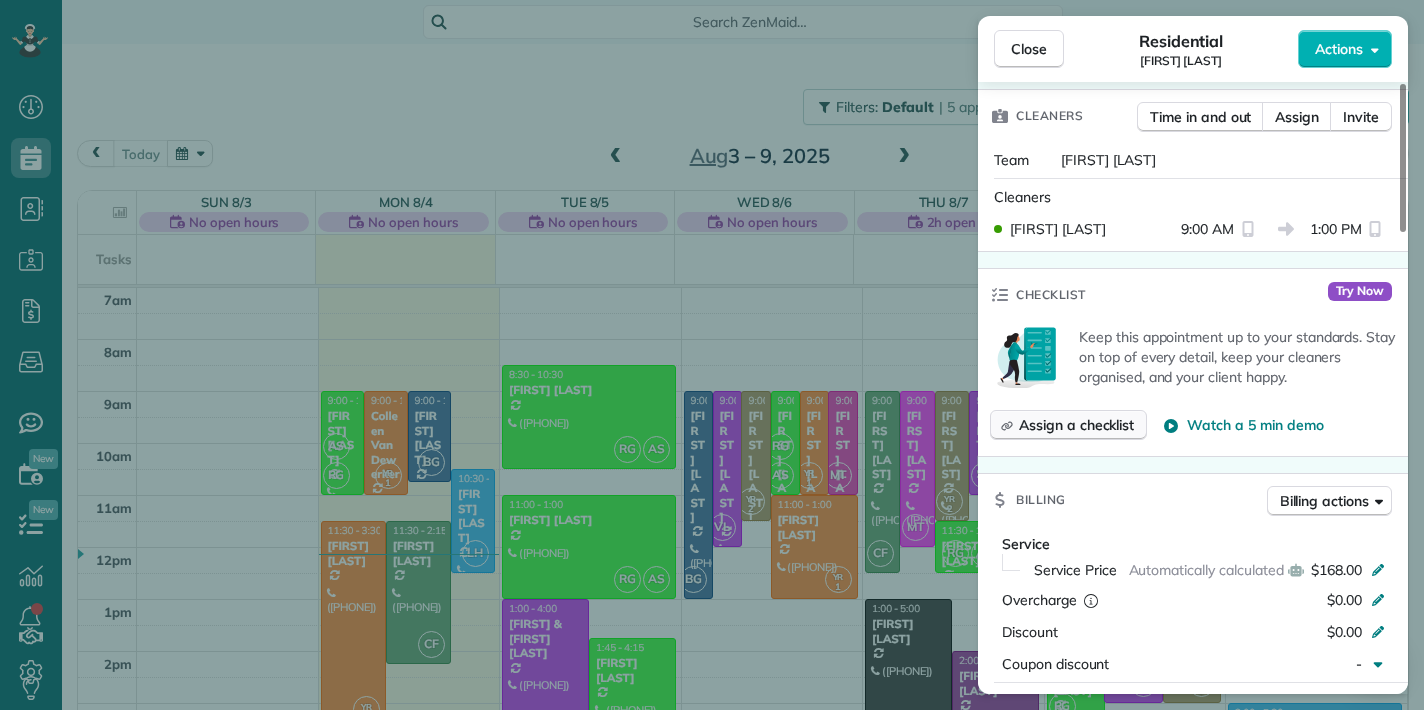 click on "Assign a checklist" at bounding box center (1076, 425) 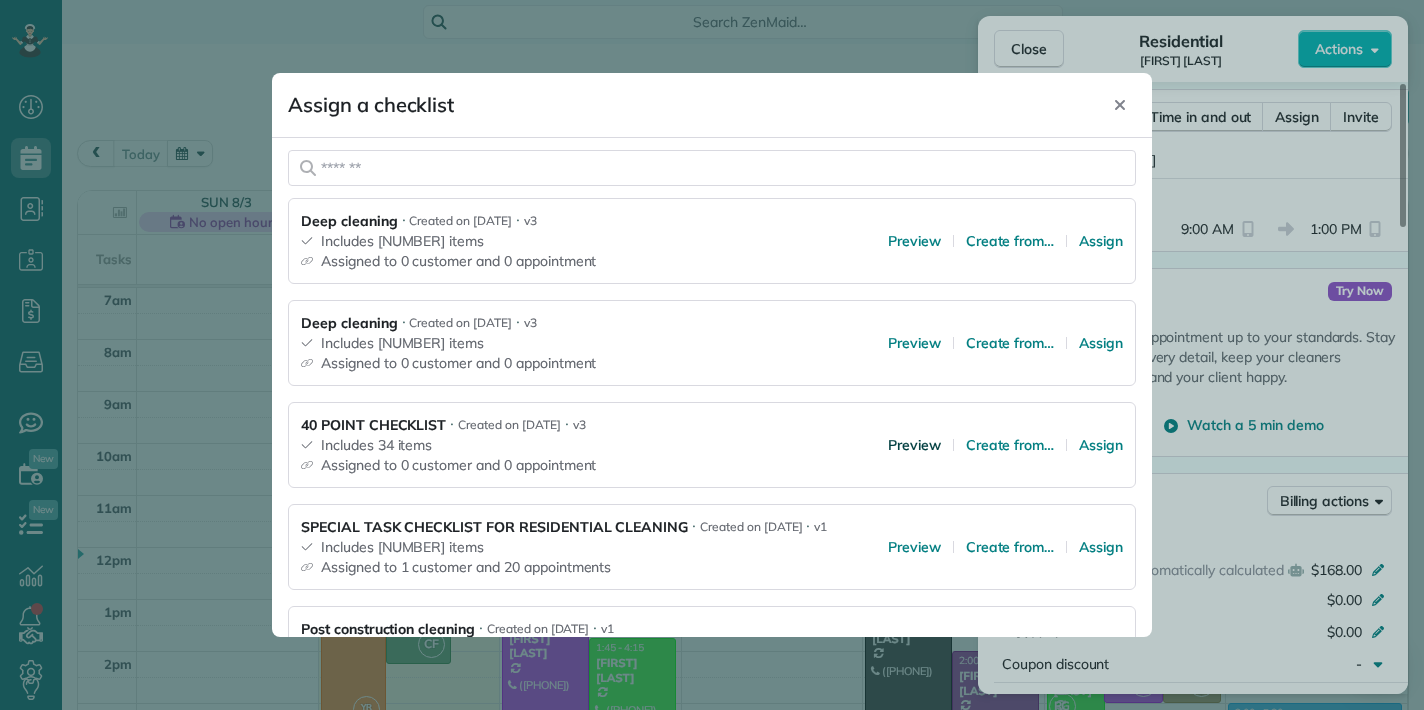 scroll, scrollTop: 252, scrollLeft: 0, axis: vertical 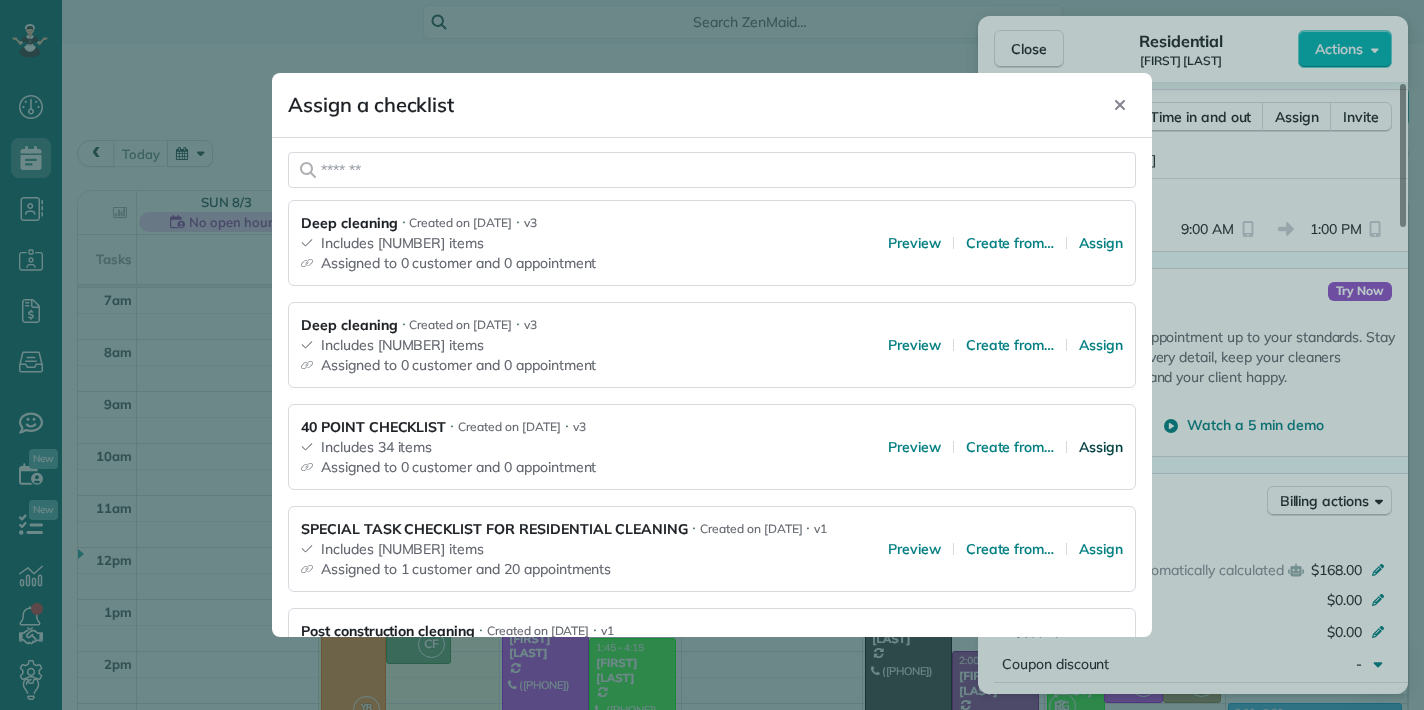 click on "Assign" at bounding box center [1101, 447] 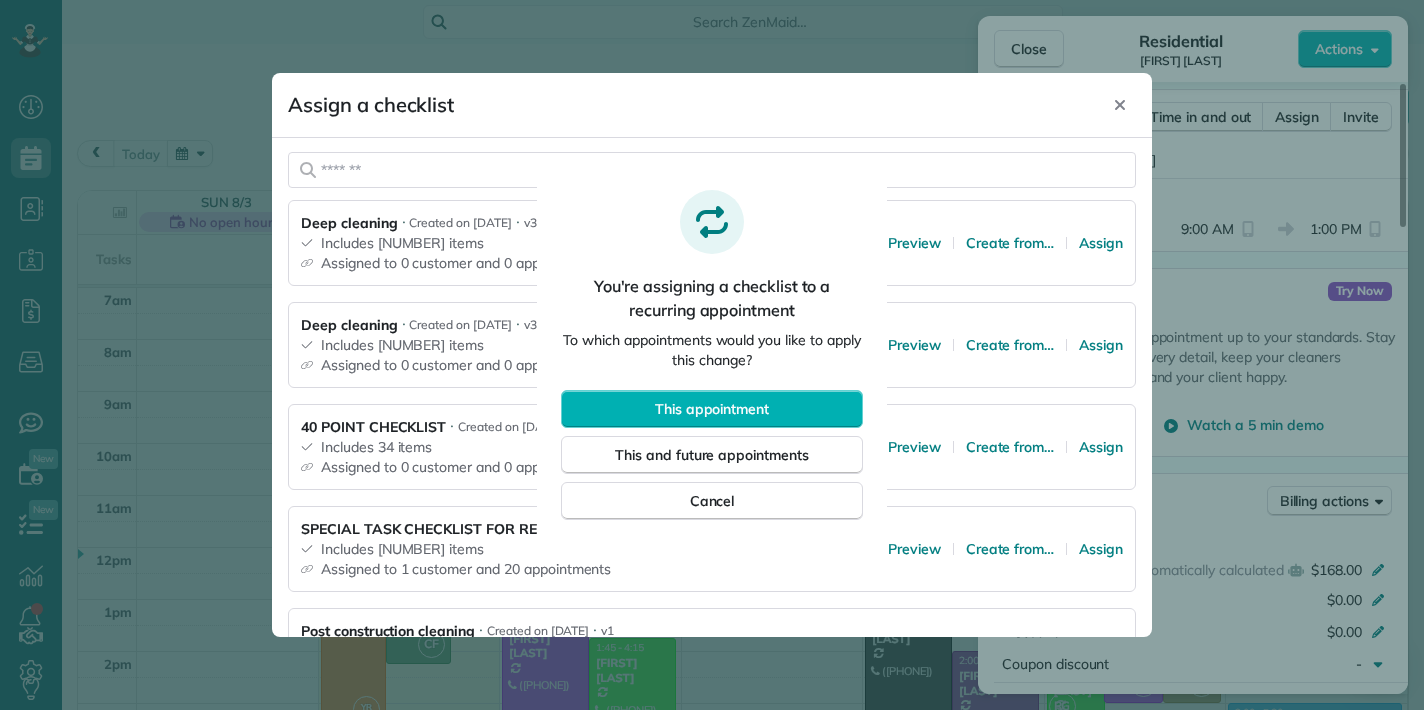 click at bounding box center (712, 355) 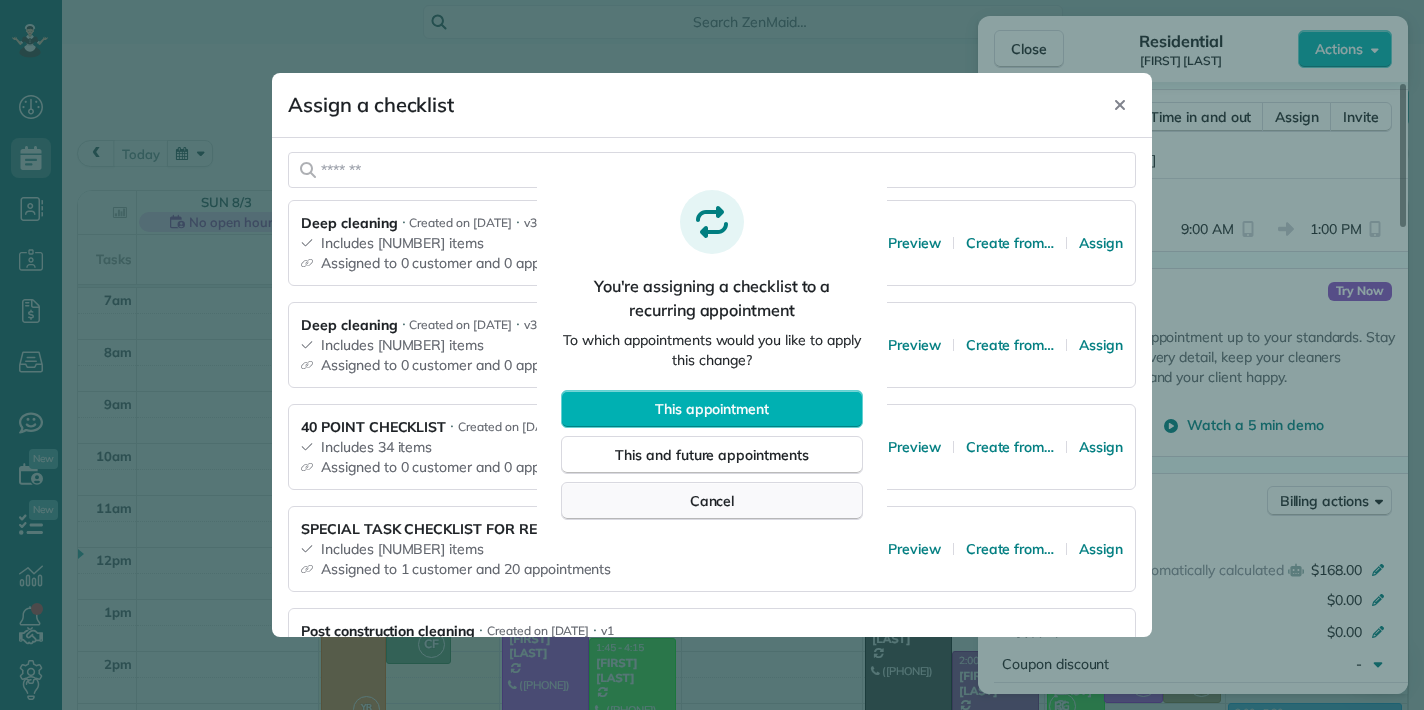 drag, startPoint x: 707, startPoint y: 498, endPoint x: 650, endPoint y: 495, distance: 57.07889 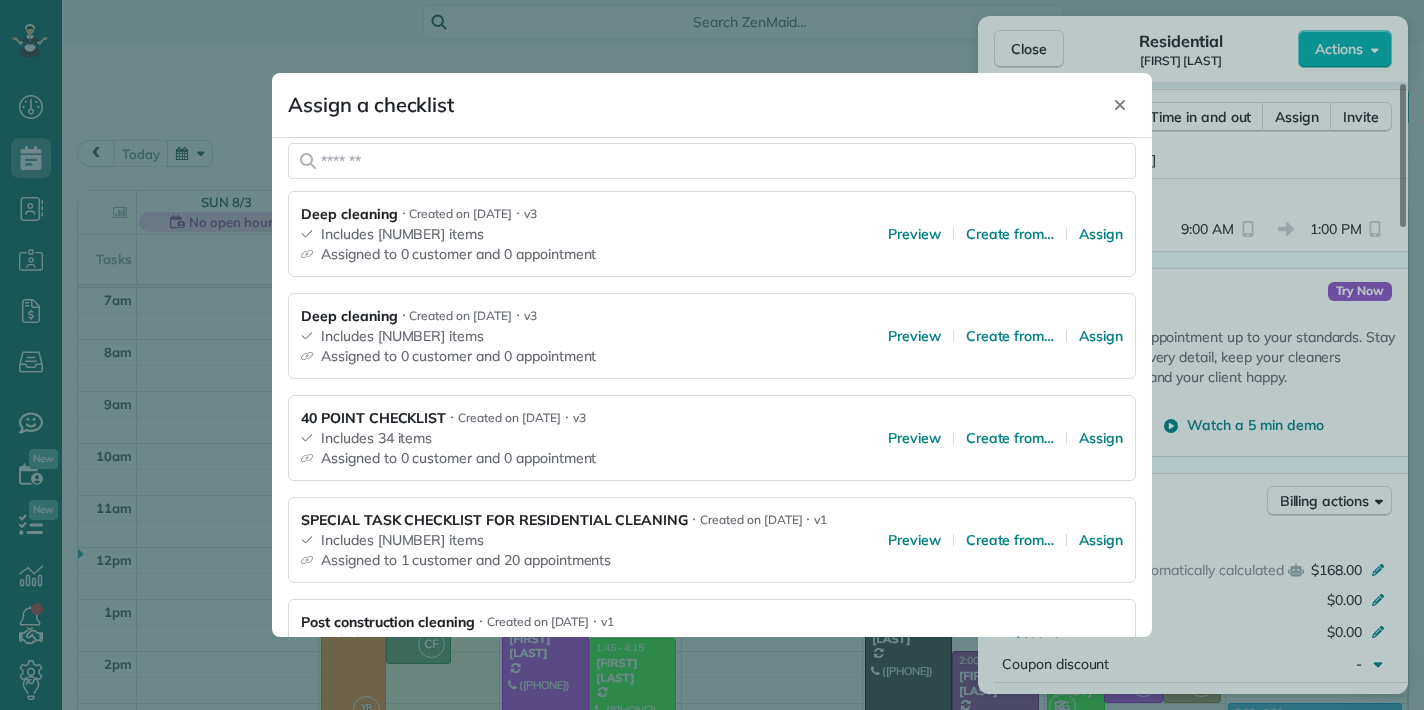 scroll, scrollTop: 256, scrollLeft: 0, axis: vertical 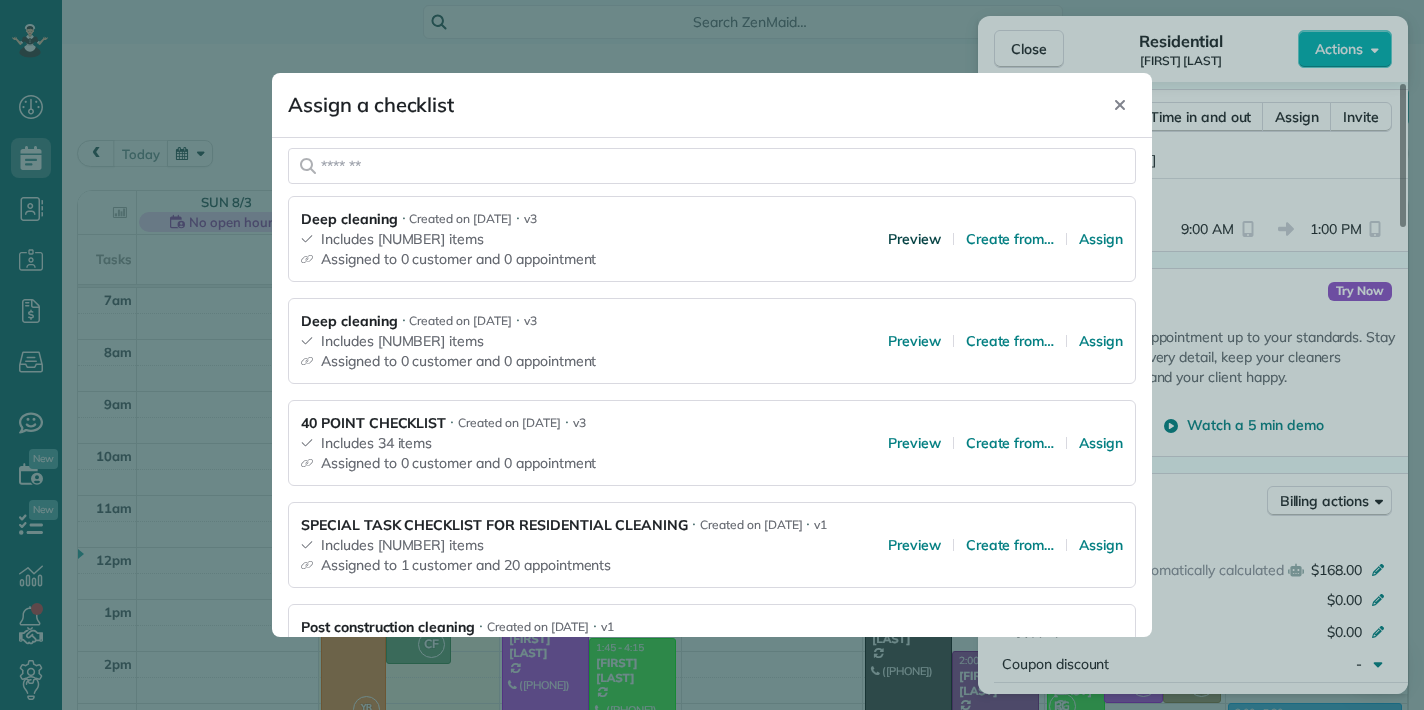 click on "Preview" at bounding box center (914, 239) 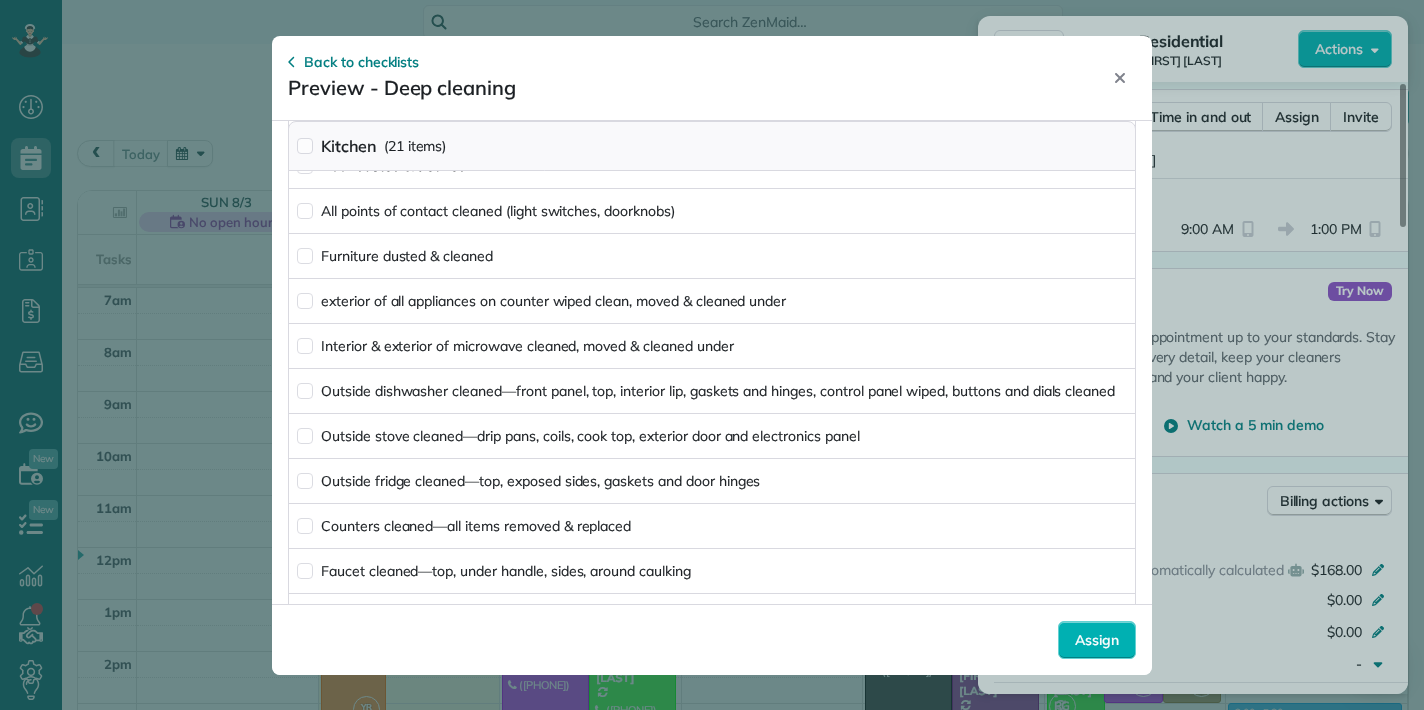 scroll, scrollTop: 220, scrollLeft: 0, axis: vertical 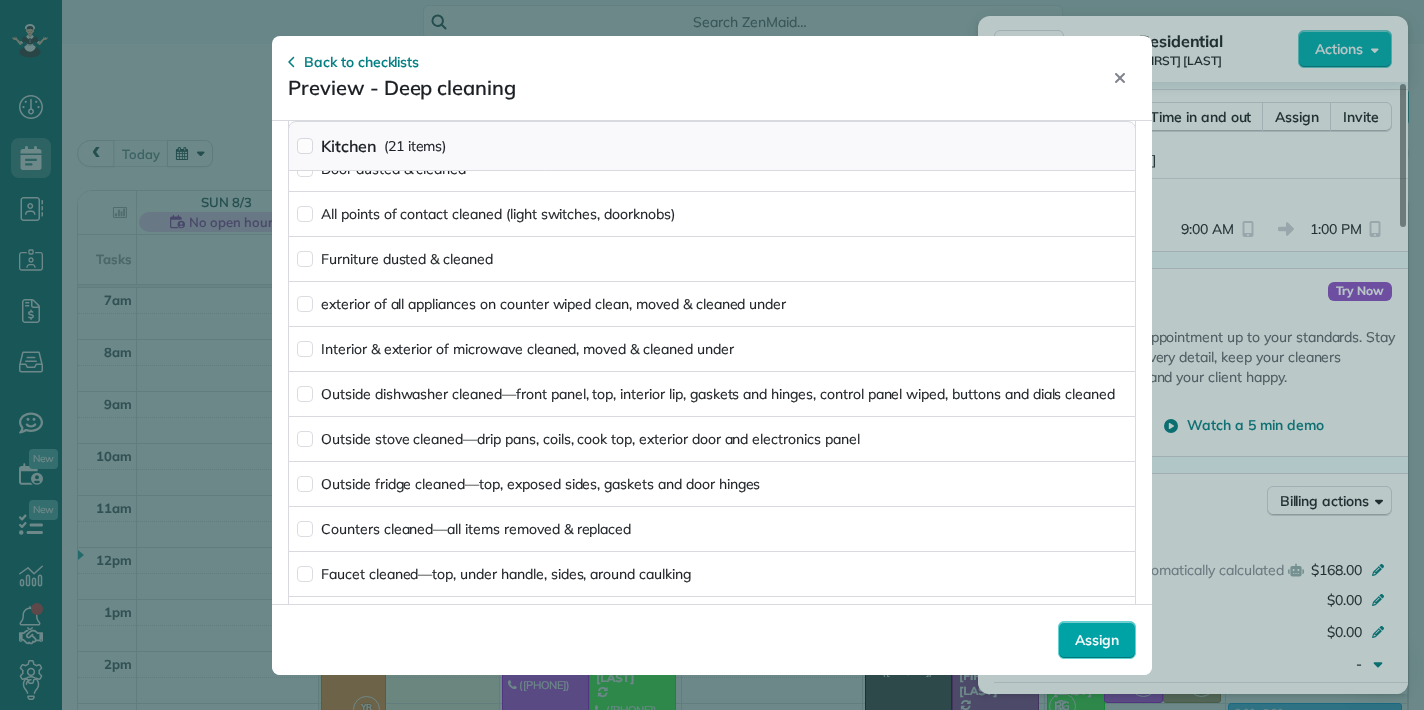 click on "Assign" at bounding box center (1097, 640) 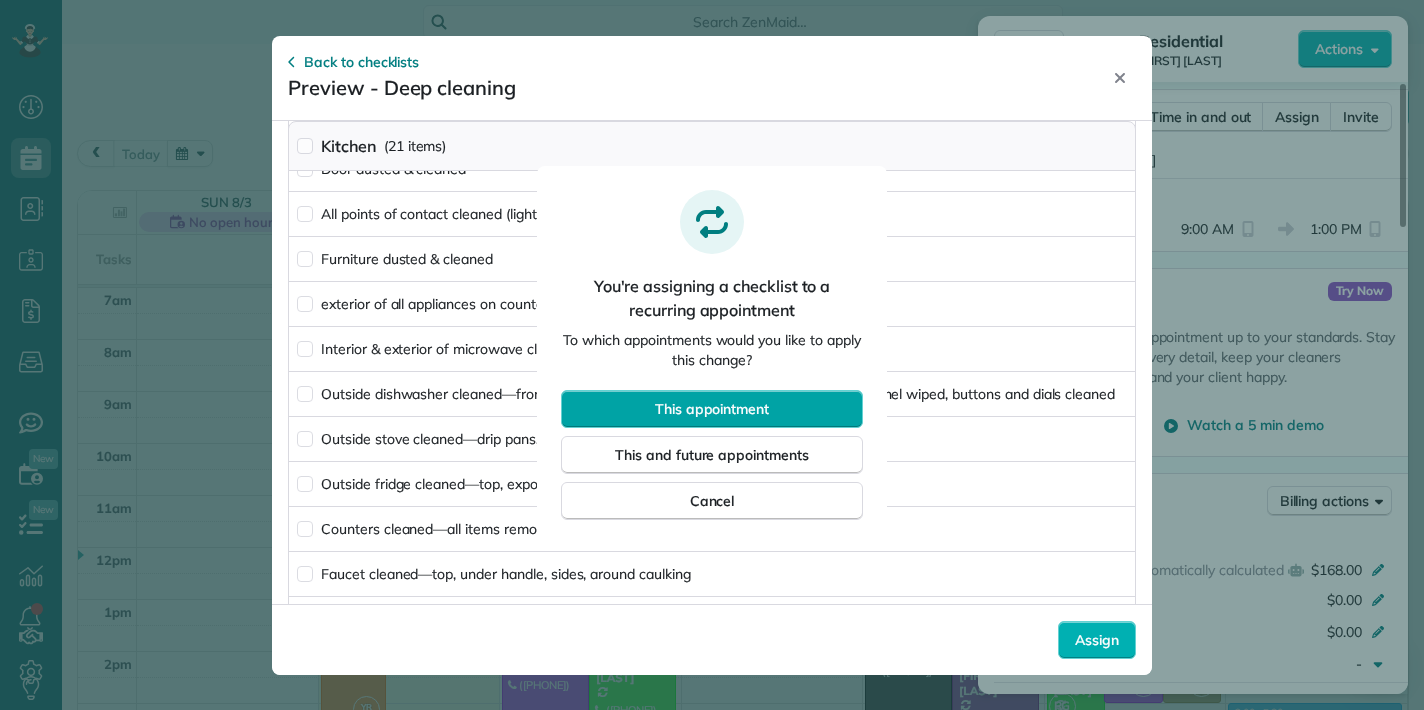 click on "This appointment" at bounding box center (712, 409) 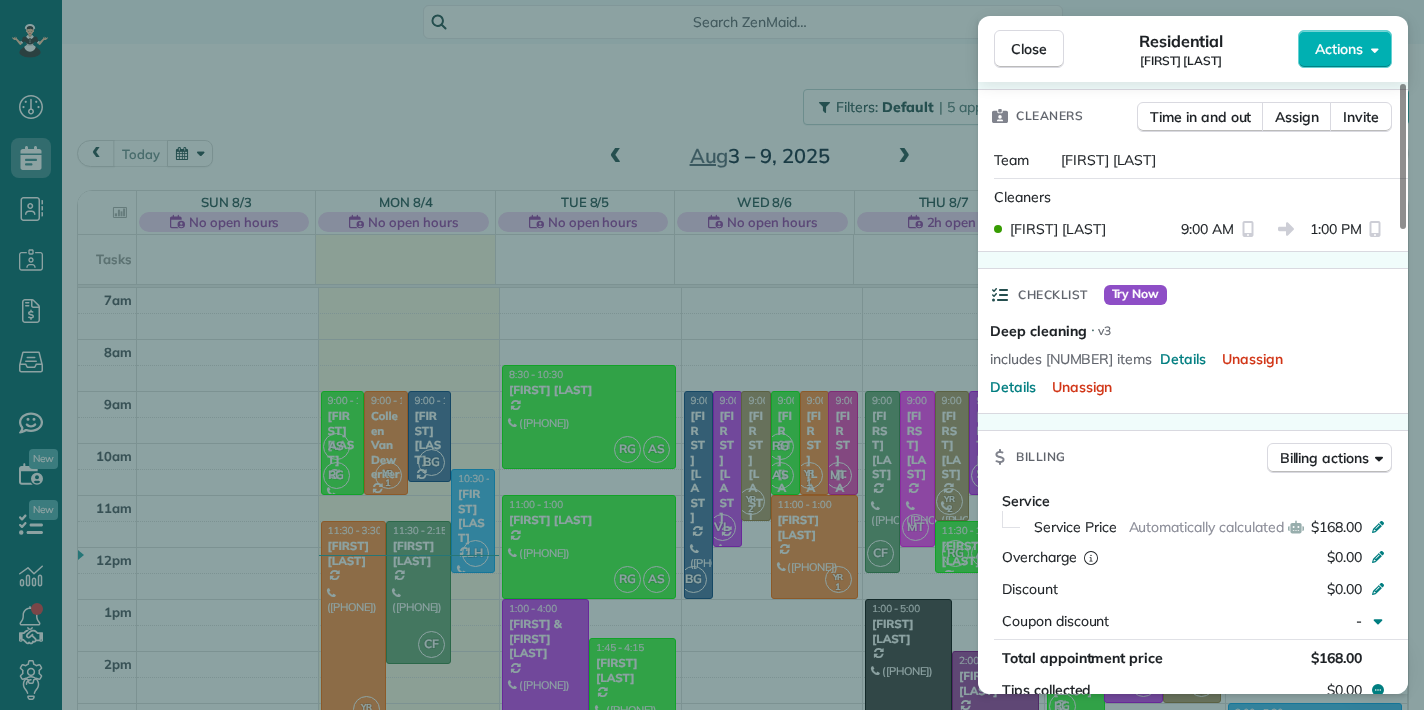 click on "Close" at bounding box center [1029, 49] 